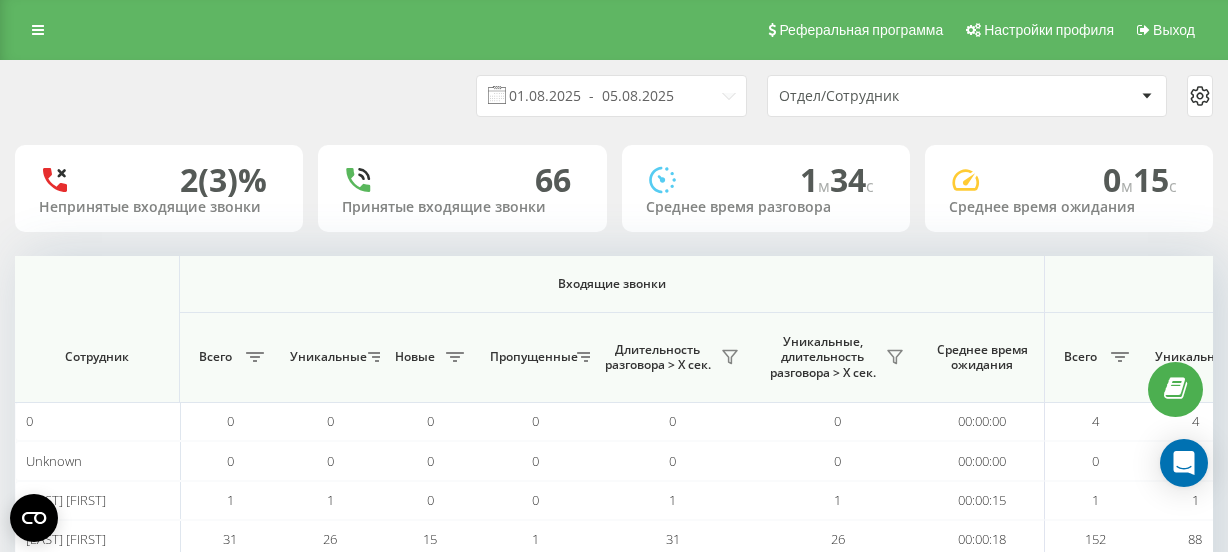 scroll, scrollTop: 221, scrollLeft: 0, axis: vertical 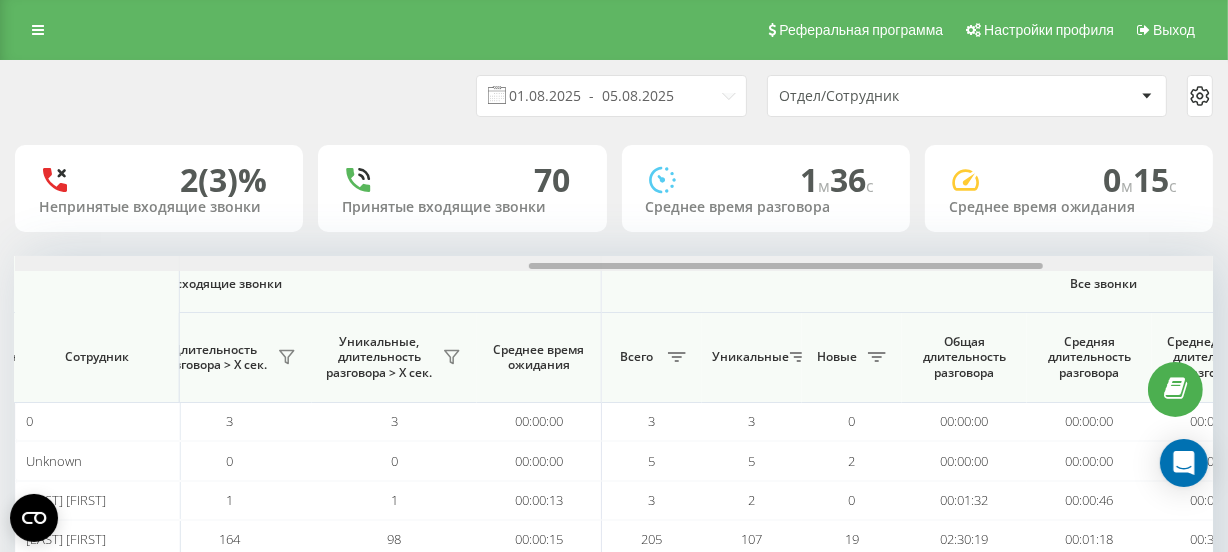 click at bounding box center [614, 263] 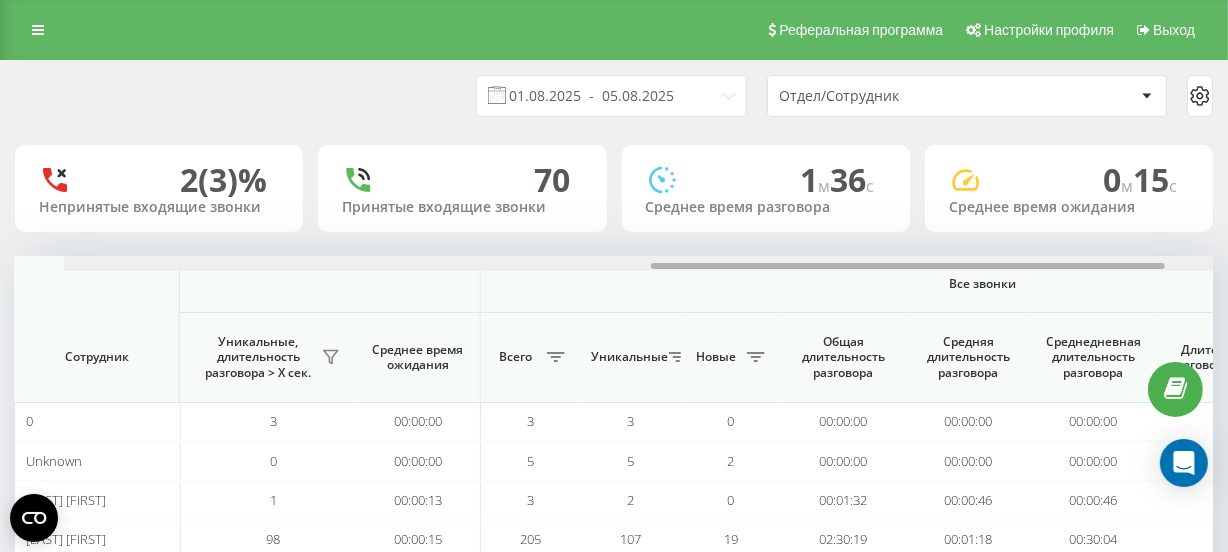 scroll, scrollTop: 0, scrollLeft: 1559, axis: horizontal 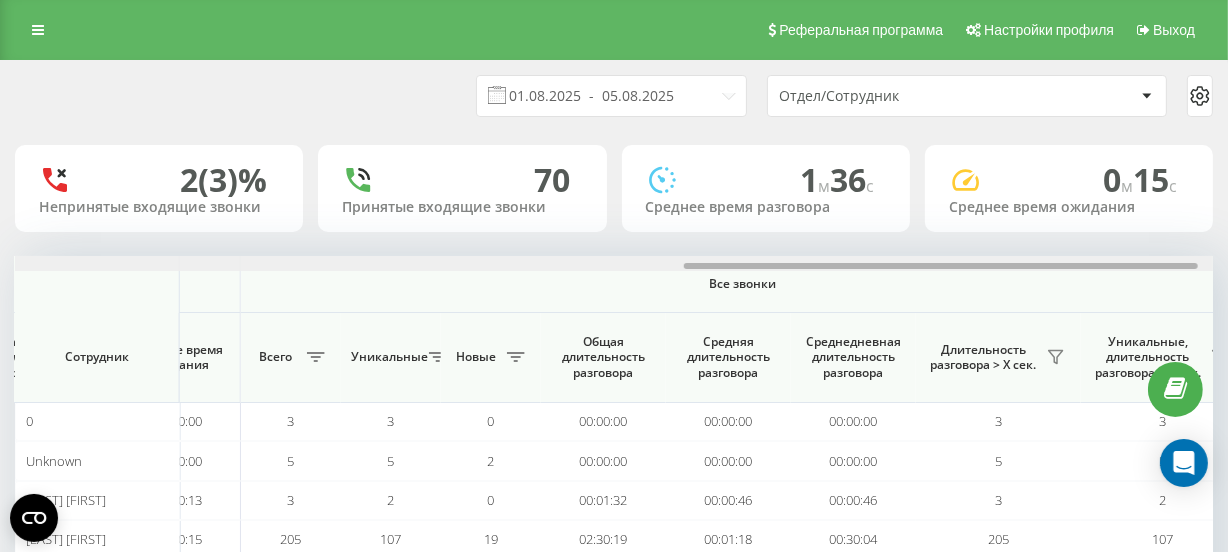 drag, startPoint x: 580, startPoint y: 265, endPoint x: 735, endPoint y: 270, distance: 155.08063 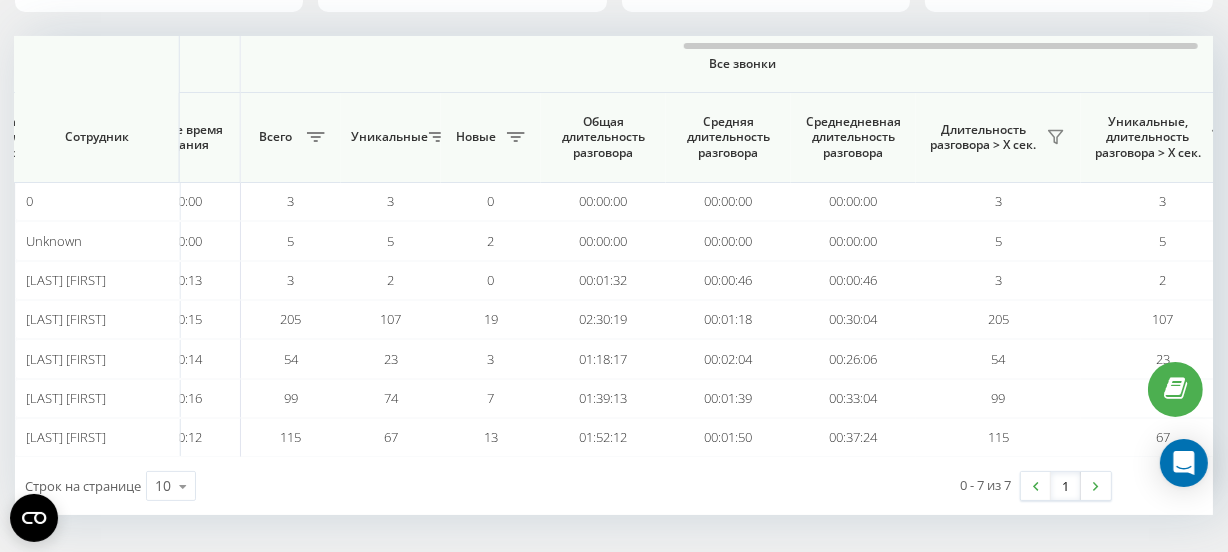 scroll, scrollTop: 221, scrollLeft: 0, axis: vertical 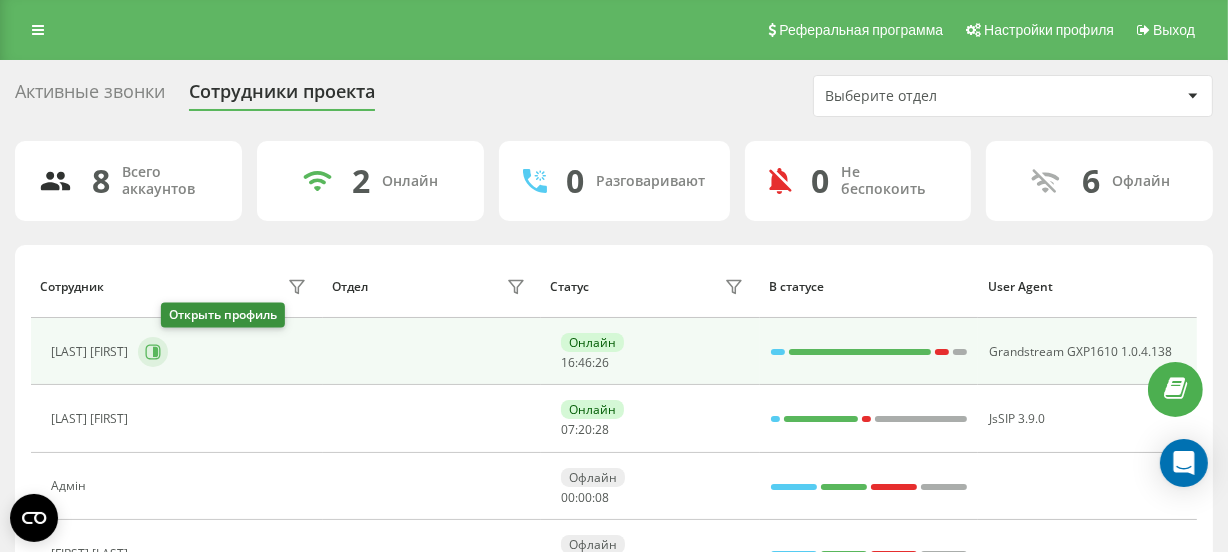 click 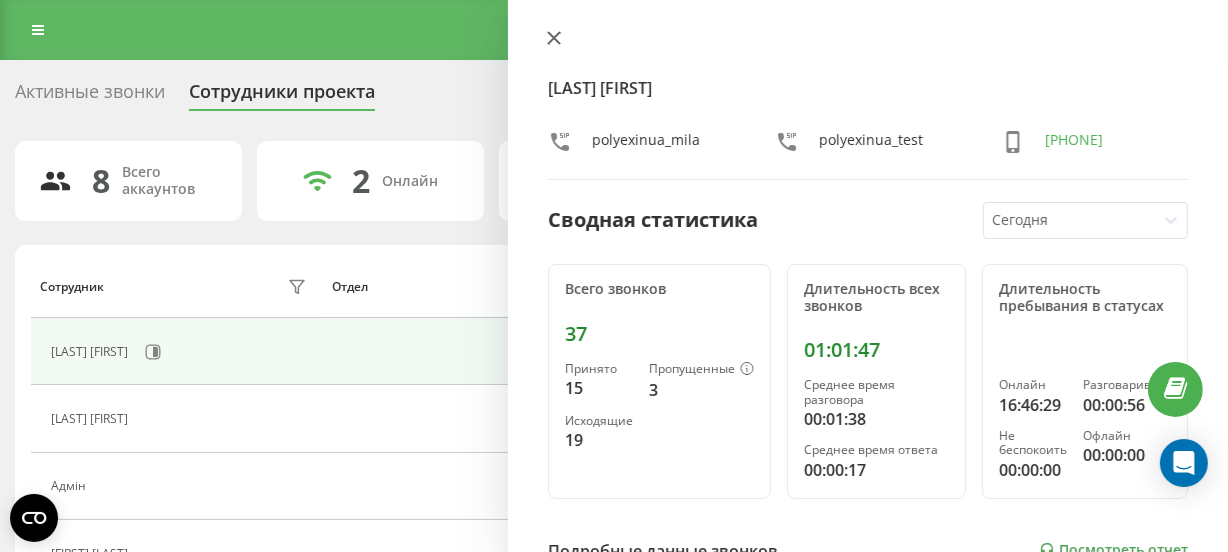 click 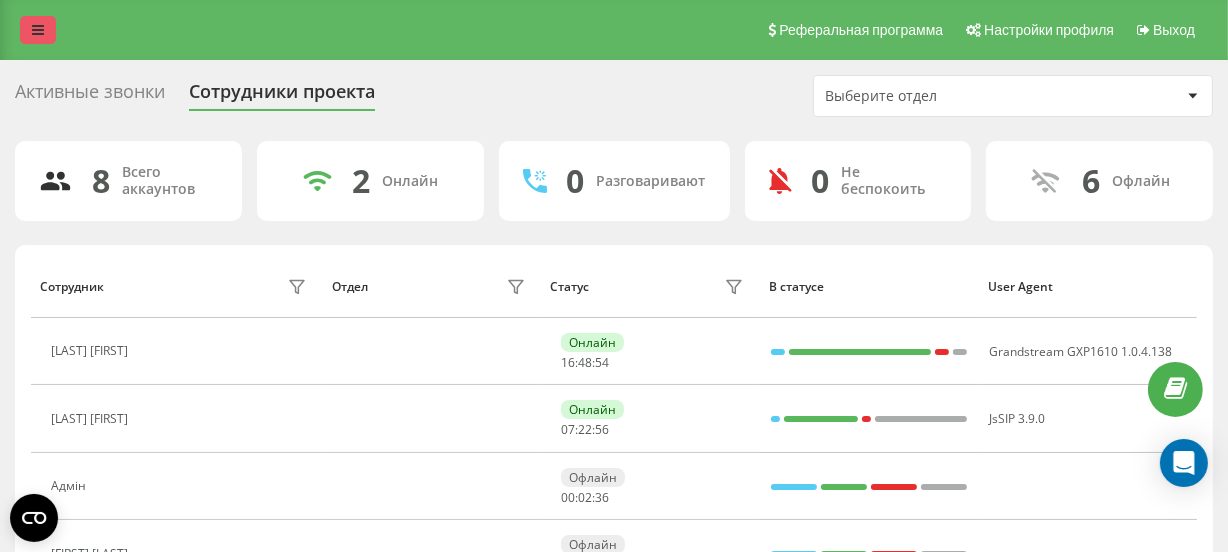 click at bounding box center [38, 30] 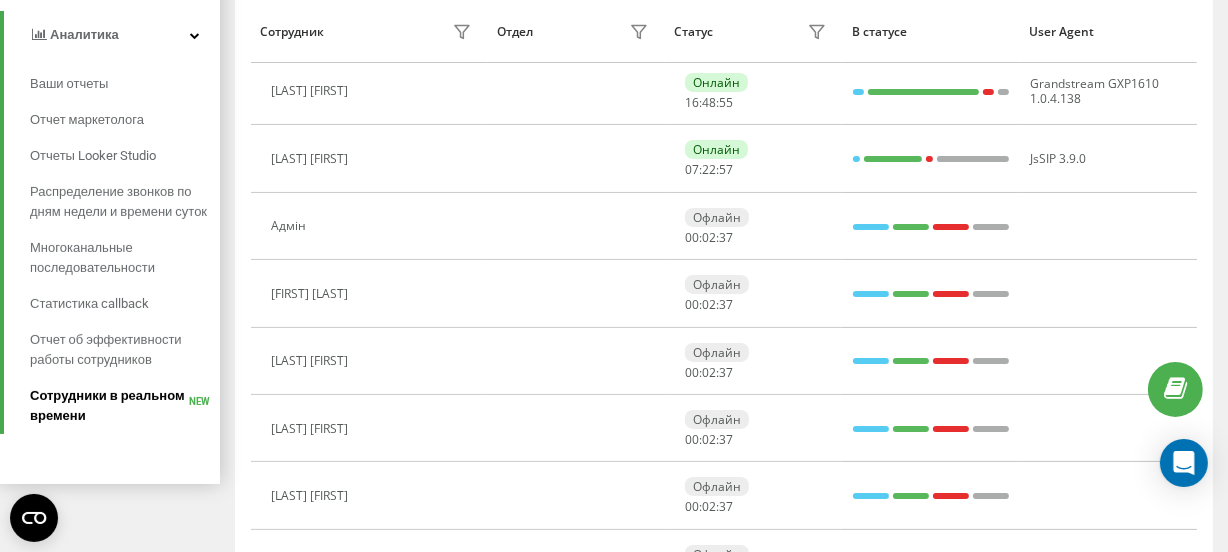 scroll, scrollTop: 272, scrollLeft: 0, axis: vertical 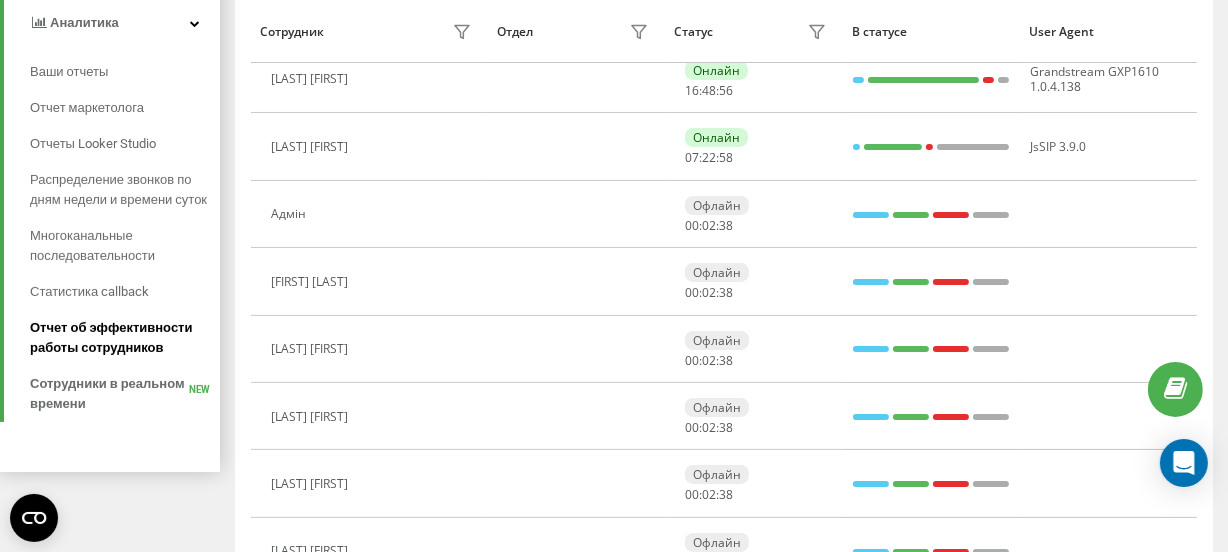 click on "Отчет об эффективности работы сотрудников" at bounding box center (120, 338) 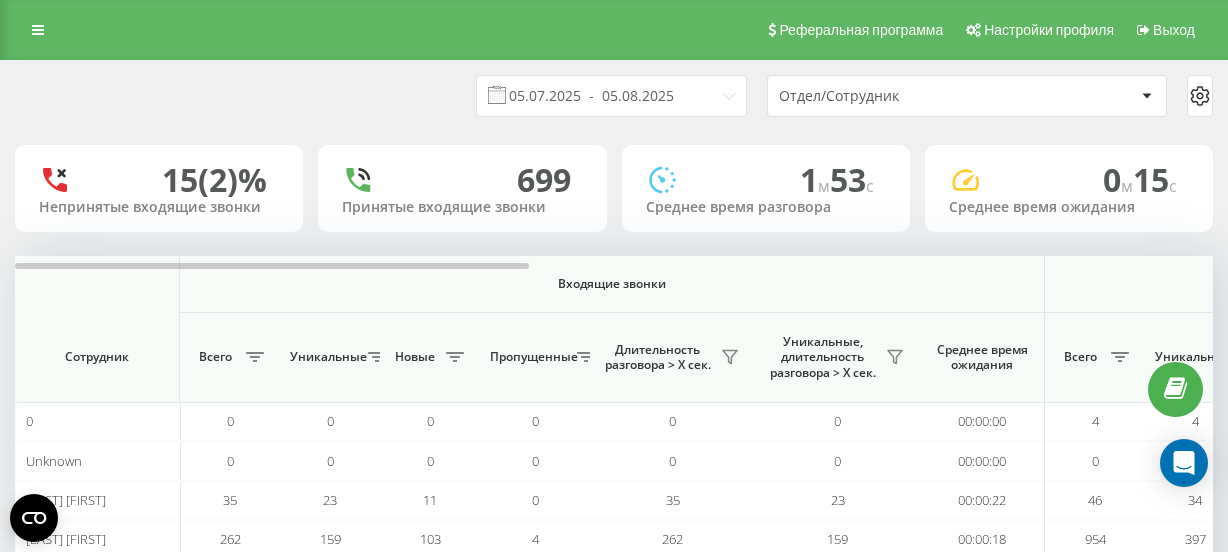 scroll, scrollTop: 0, scrollLeft: 0, axis: both 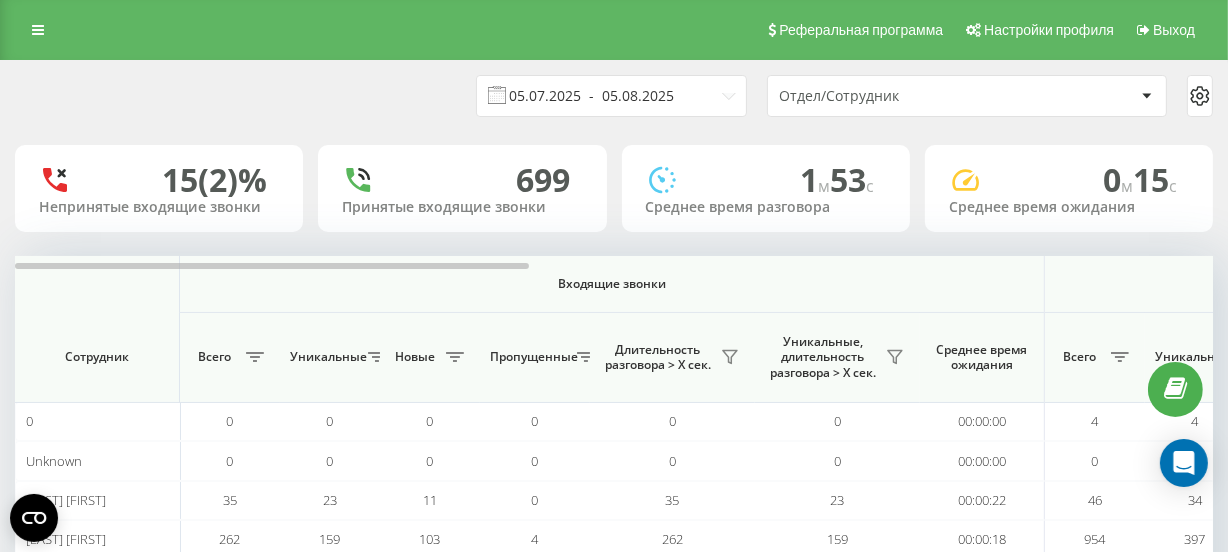 click on "05.07.2025  -  05.08.2025" at bounding box center (611, 96) 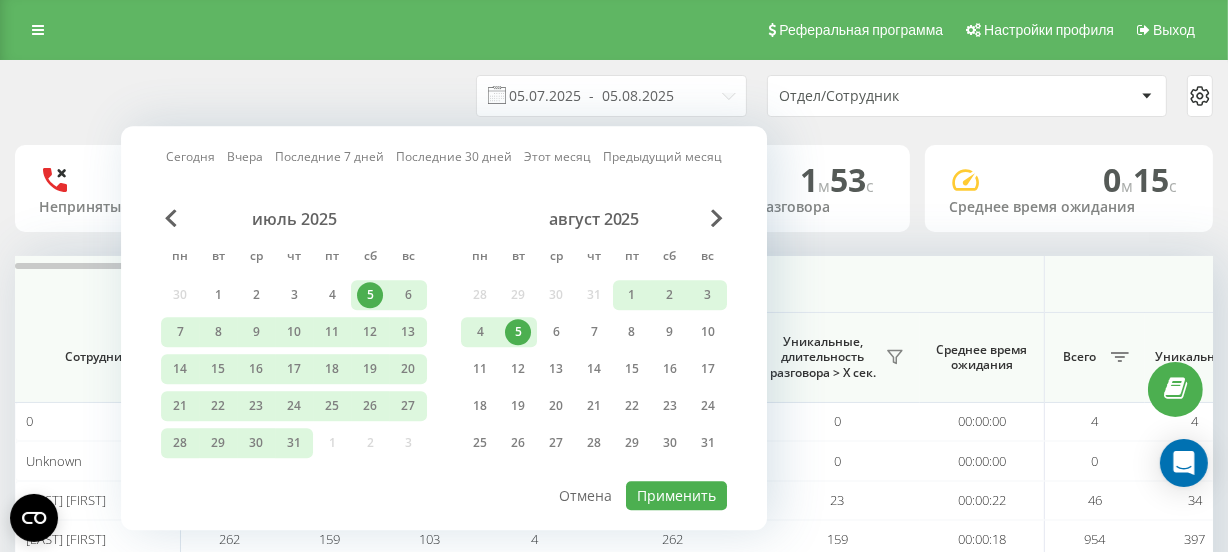 click on "5" at bounding box center [518, 332] 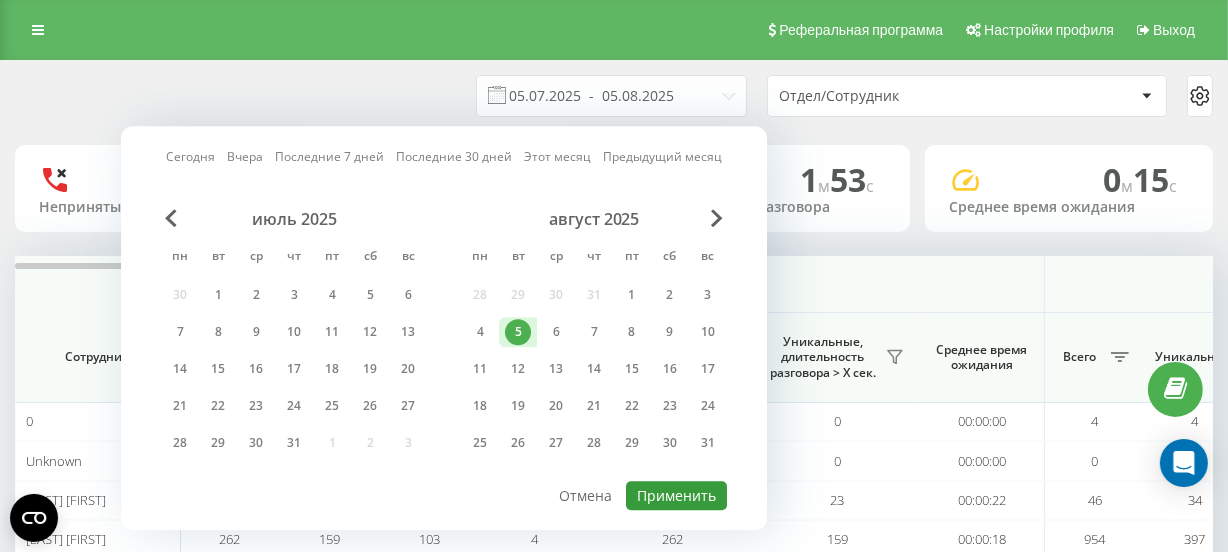 click on "Применить" at bounding box center [676, 495] 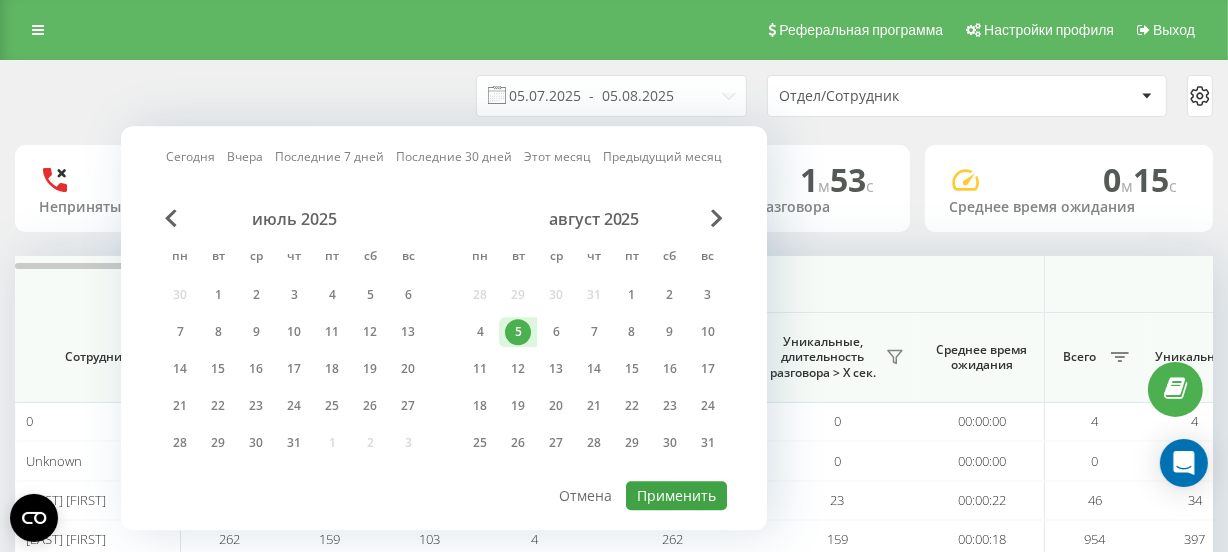 type on "05.08.2025  -  05.08.2025" 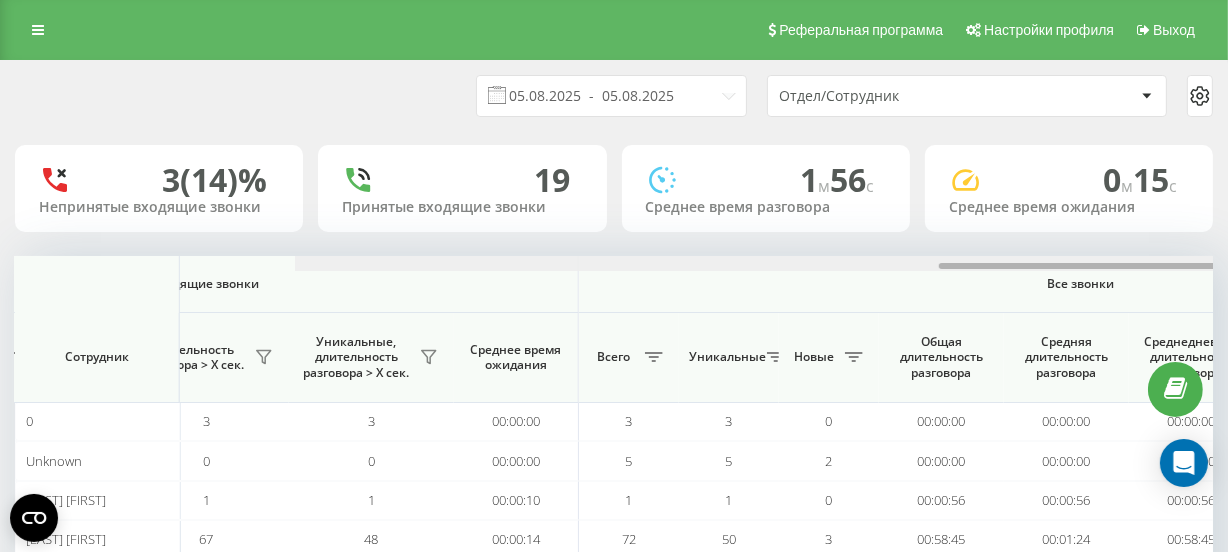 scroll, scrollTop: 0, scrollLeft: 1512, axis: horizontal 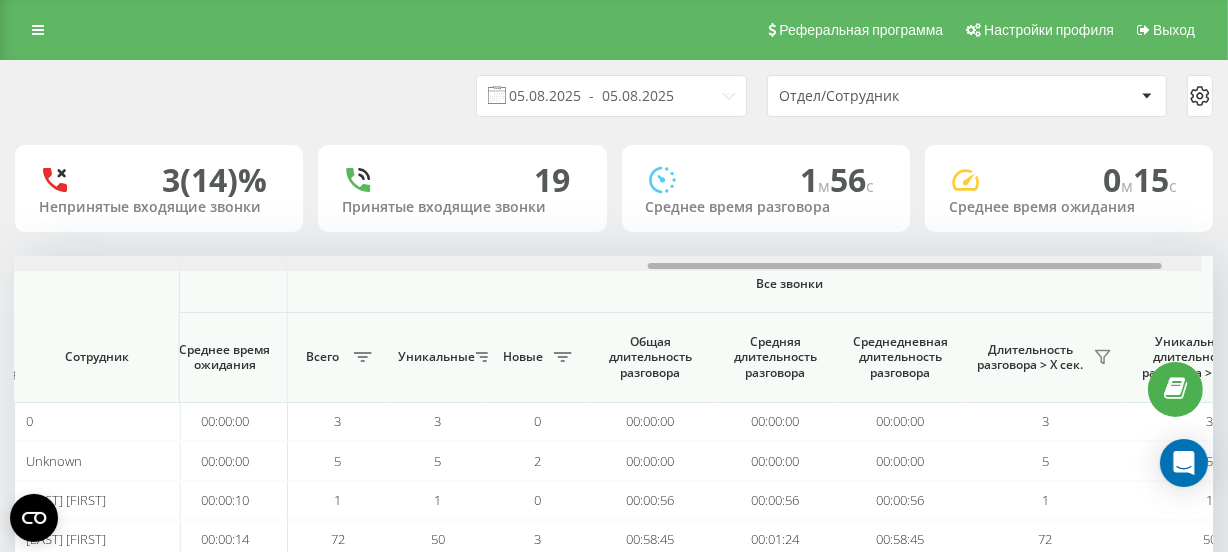 drag, startPoint x: 372, startPoint y: 267, endPoint x: 1022, endPoint y: 273, distance: 650.0277 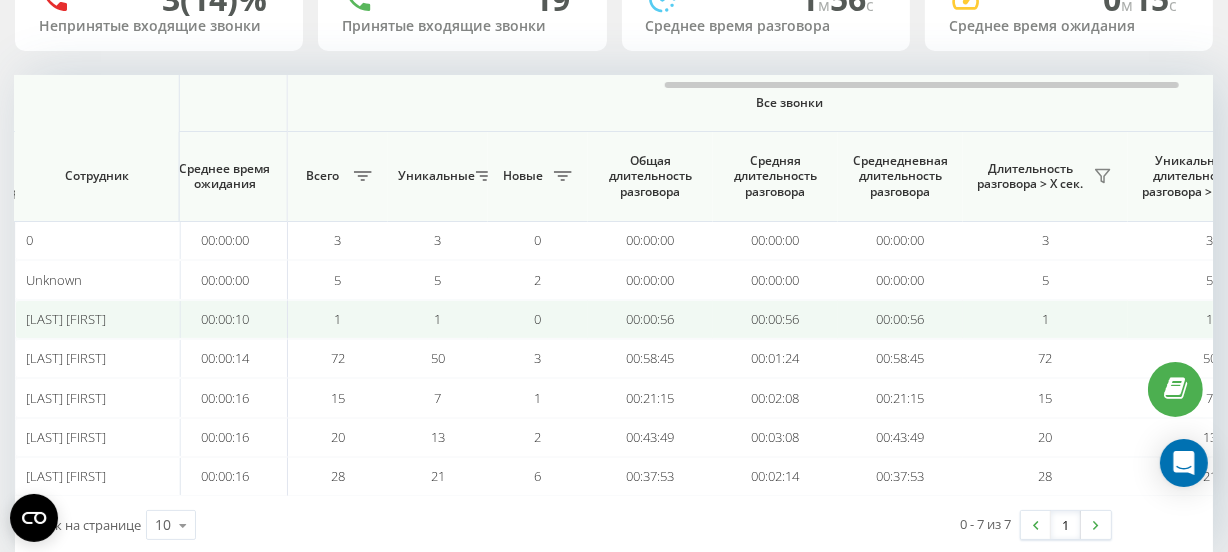 scroll, scrollTop: 0, scrollLeft: 0, axis: both 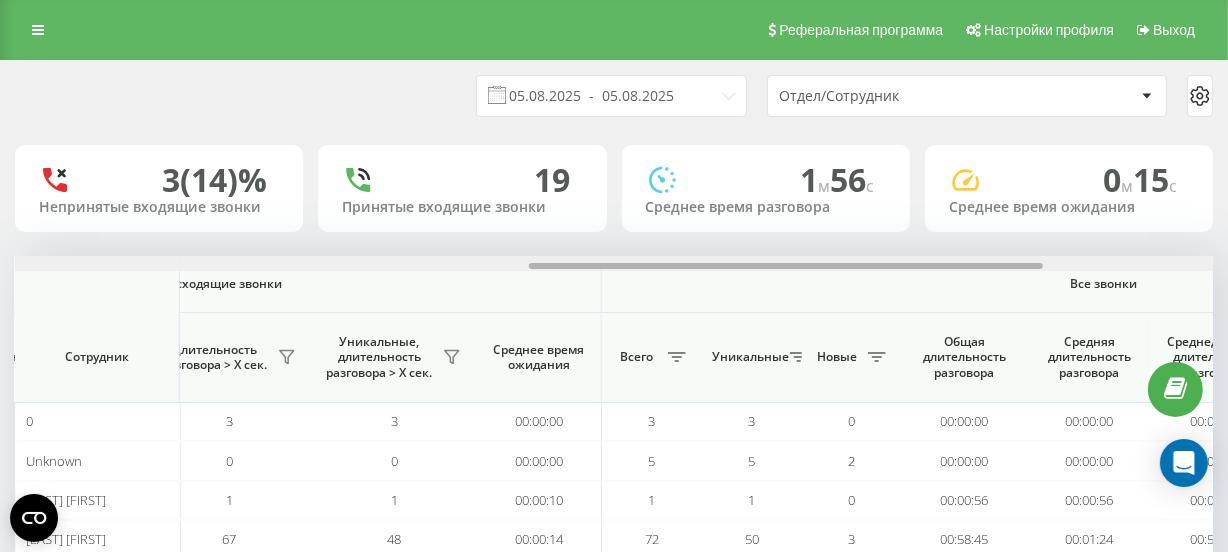 drag, startPoint x: 460, startPoint y: 260, endPoint x: 541, endPoint y: 262, distance: 81.02469 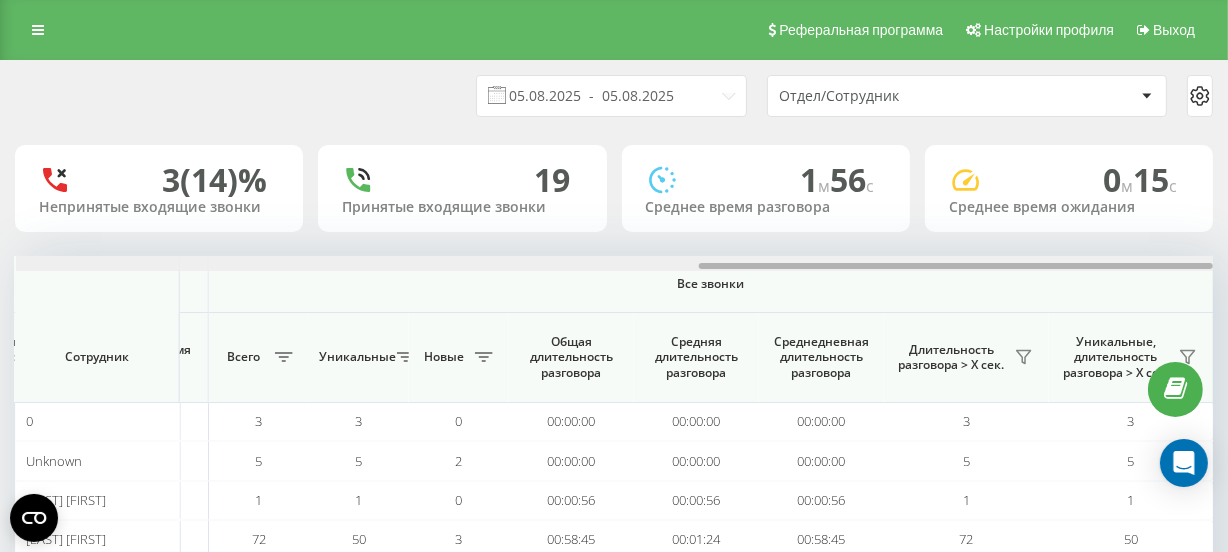 drag, startPoint x: 555, startPoint y: 261, endPoint x: 711, endPoint y: 267, distance: 156.11534 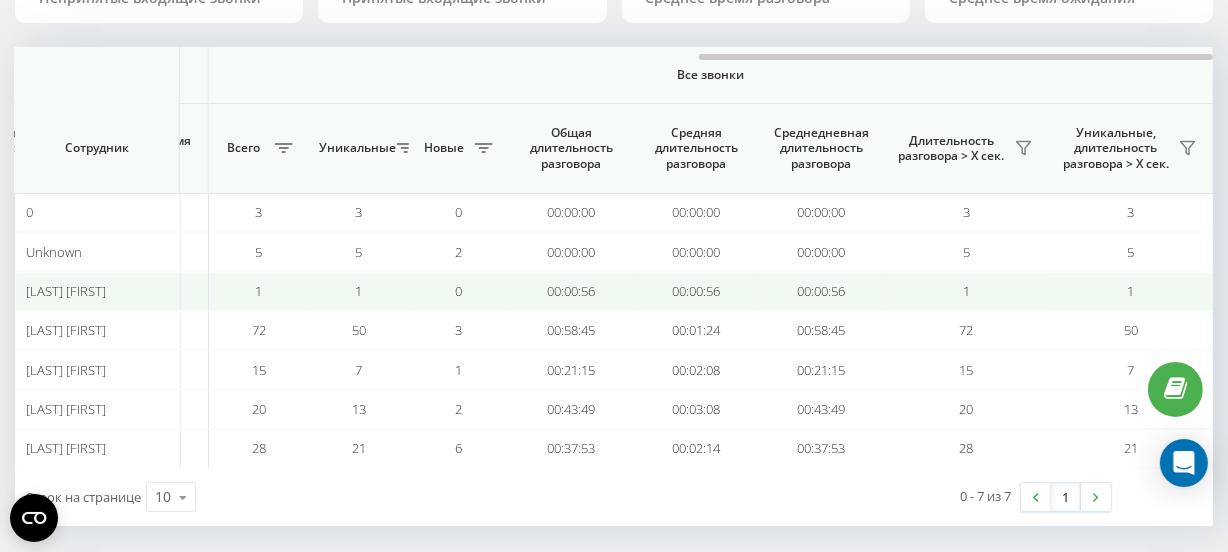 scroll, scrollTop: 221, scrollLeft: 0, axis: vertical 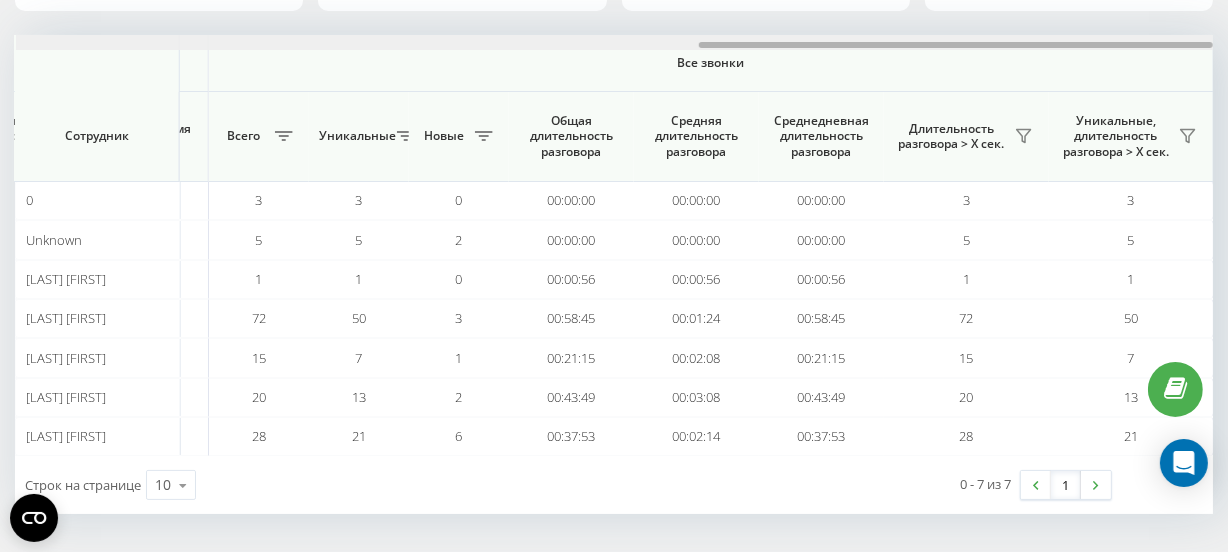 drag, startPoint x: 772, startPoint y: 40, endPoint x: 899, endPoint y: 45, distance: 127.09839 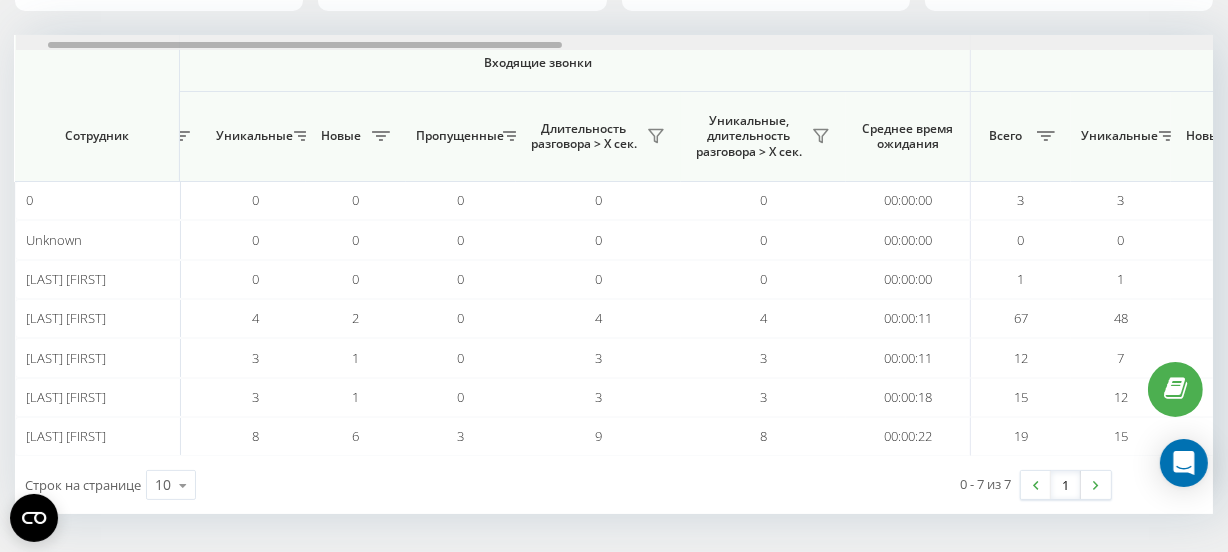 scroll, scrollTop: 0, scrollLeft: 0, axis: both 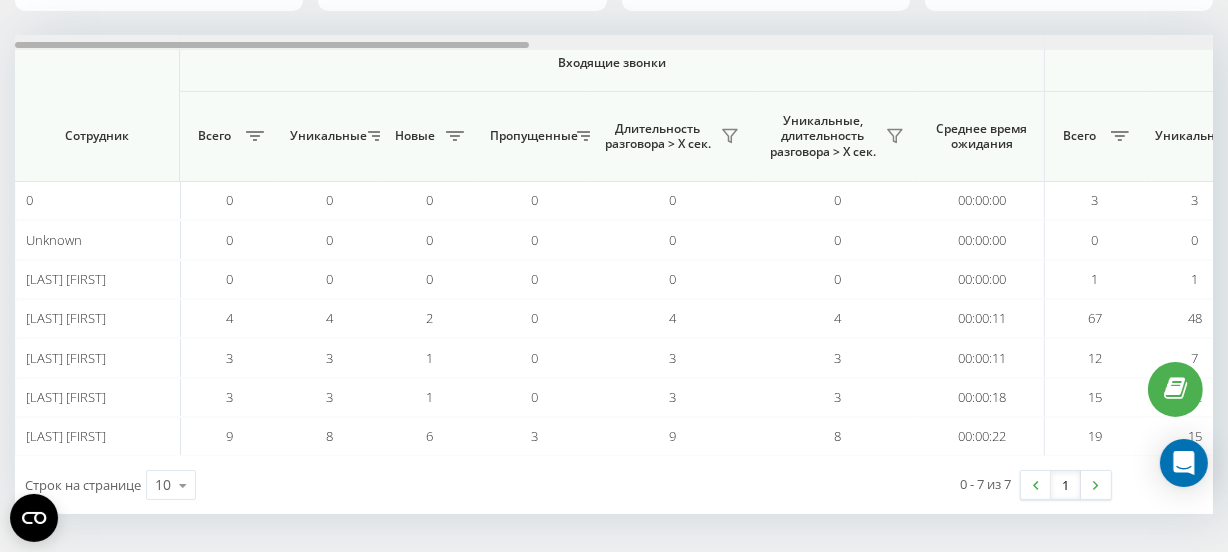 drag, startPoint x: 891, startPoint y: 42, endPoint x: 192, endPoint y: 109, distance: 702.2037 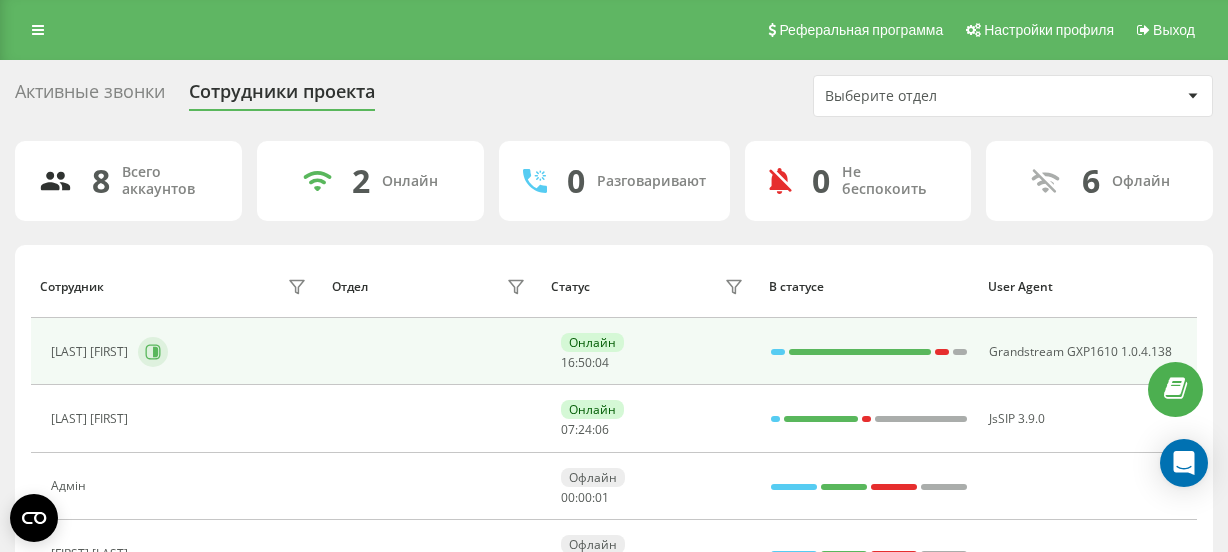 scroll, scrollTop: 0, scrollLeft: 0, axis: both 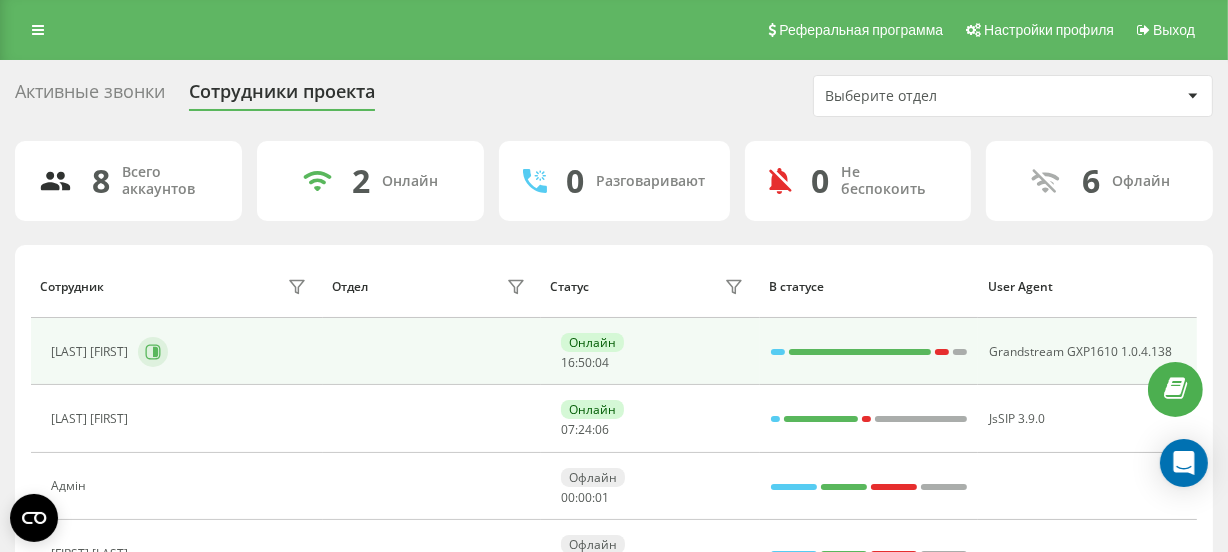 click at bounding box center (153, 352) 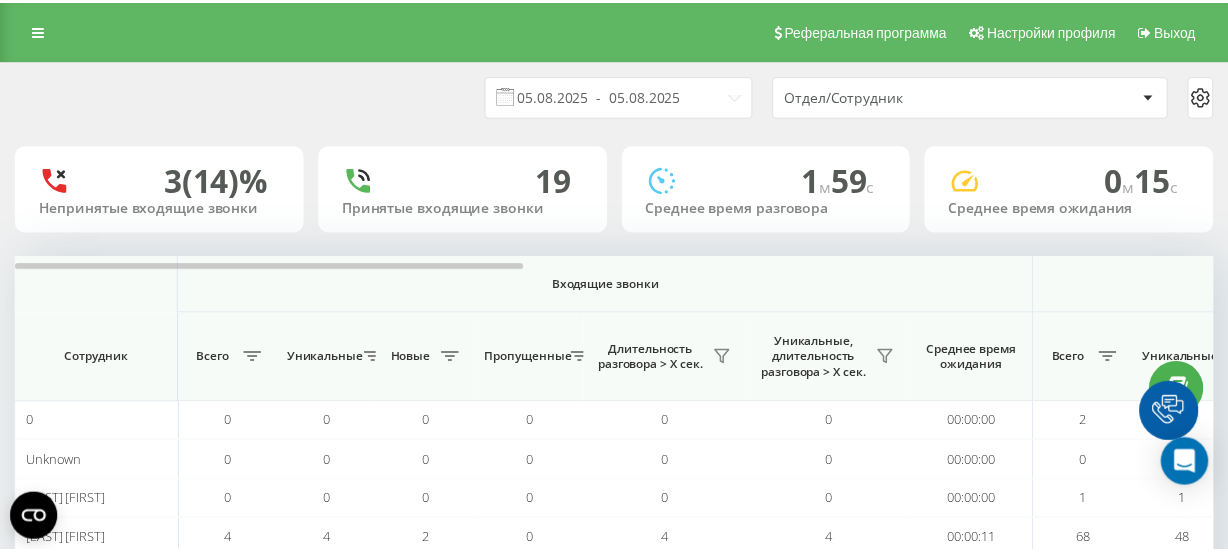 scroll, scrollTop: 0, scrollLeft: 0, axis: both 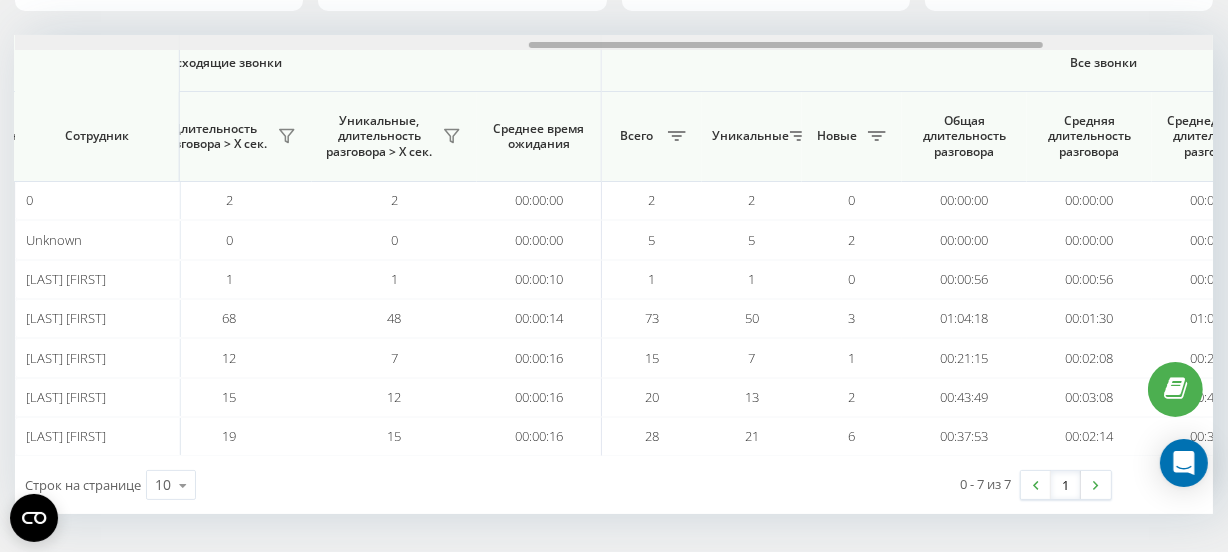 drag, startPoint x: 497, startPoint y: 40, endPoint x: 829, endPoint y: 49, distance: 332.12198 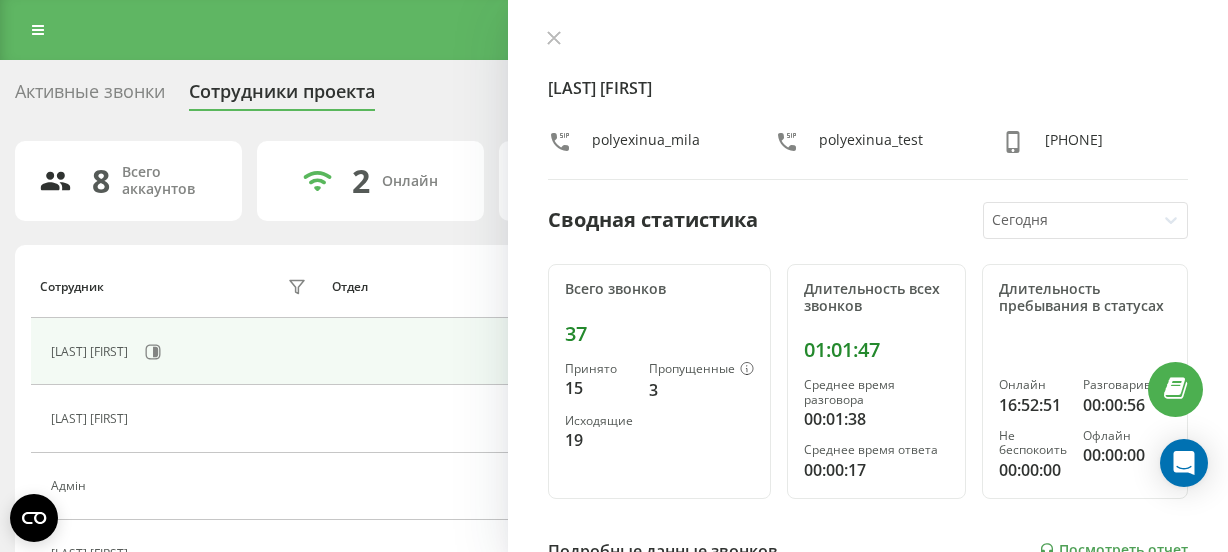 scroll, scrollTop: 0, scrollLeft: 0, axis: both 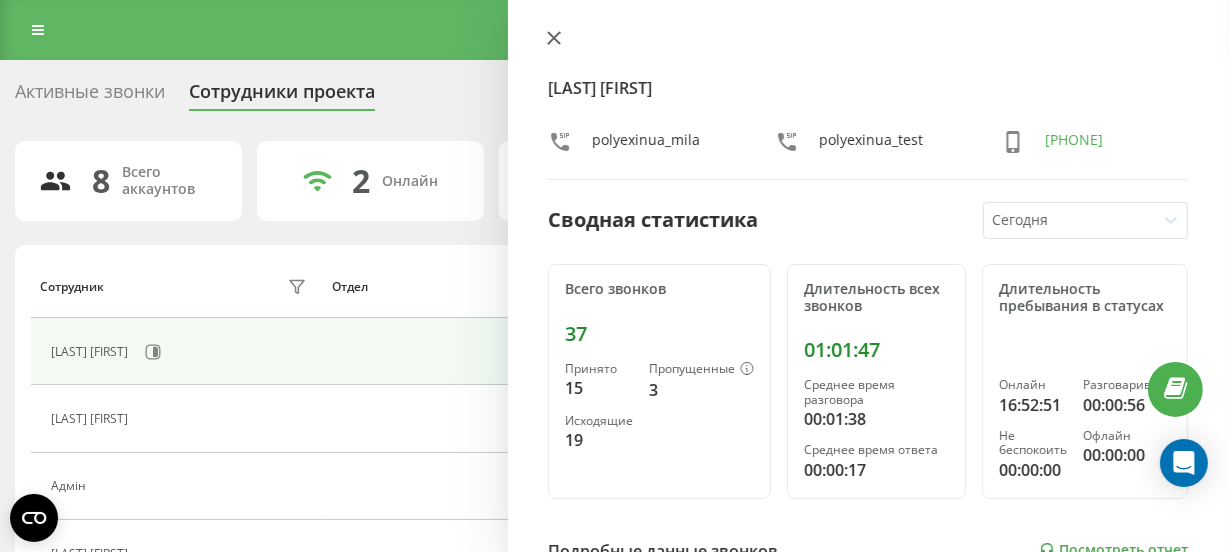 click 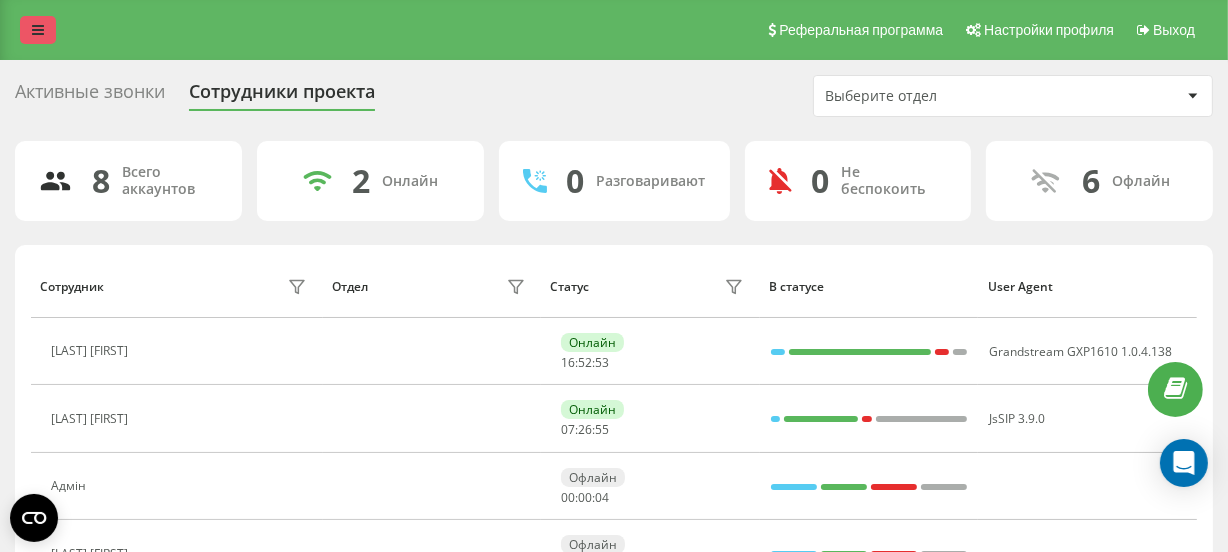 click at bounding box center [38, 30] 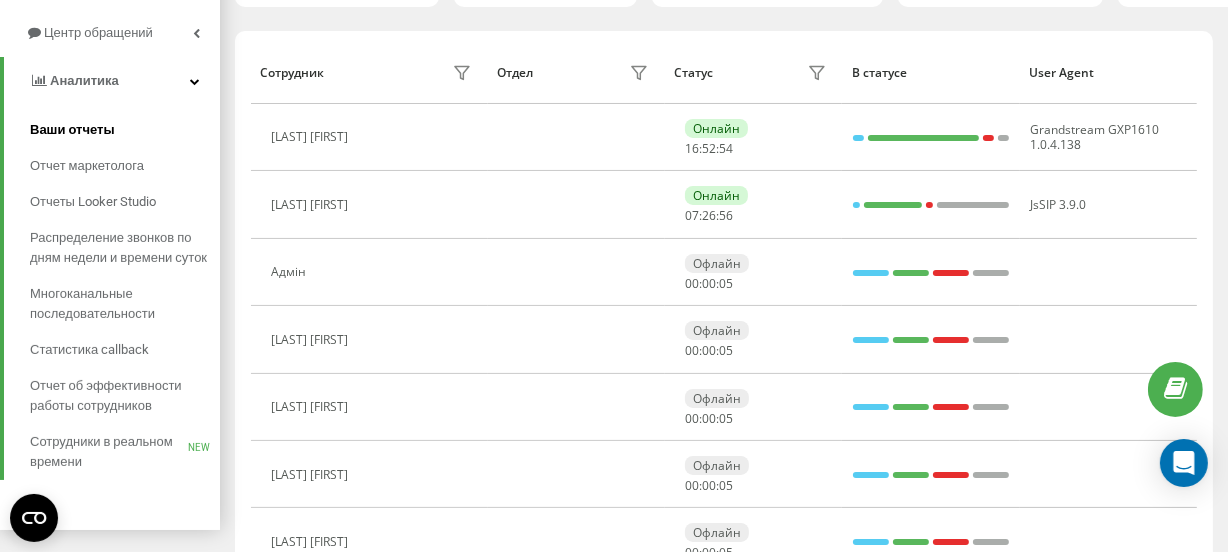 scroll, scrollTop: 363, scrollLeft: 0, axis: vertical 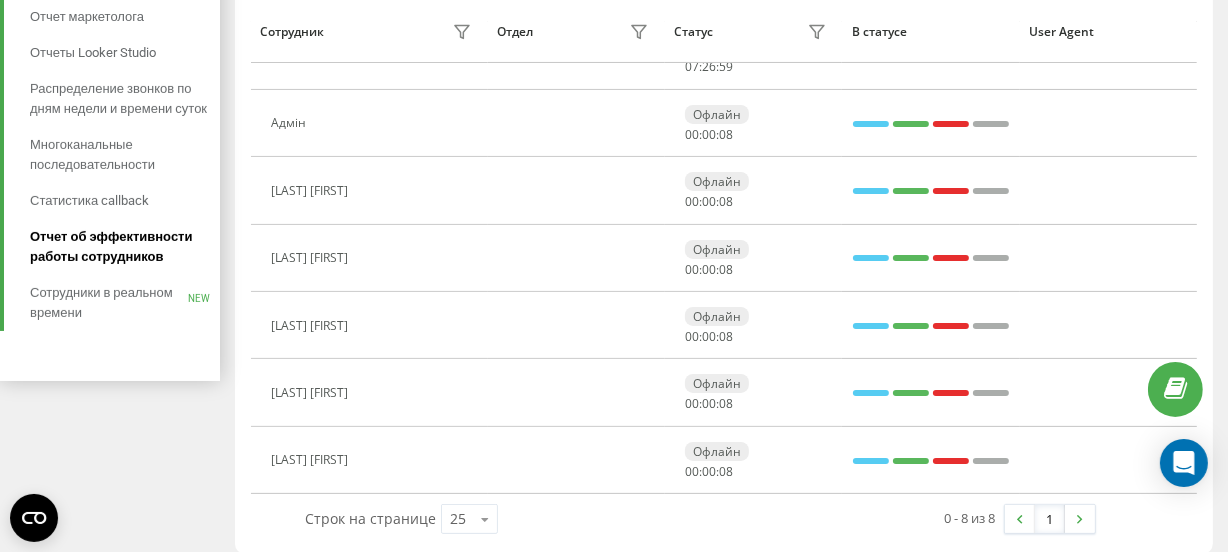 click on "Отчет об эффективности работы сотрудников" at bounding box center [120, 247] 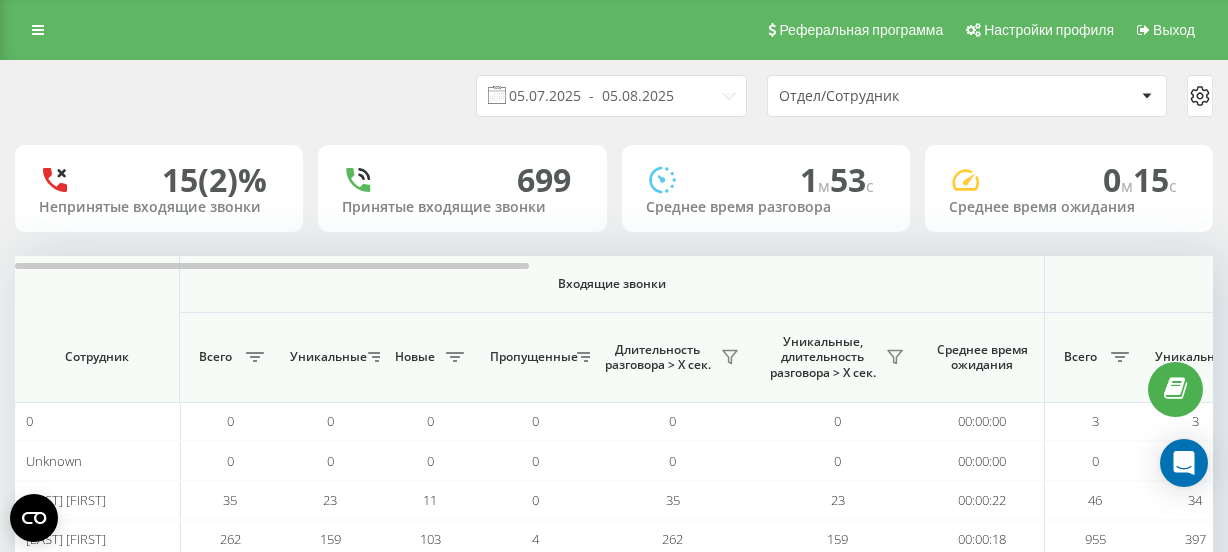scroll, scrollTop: 0, scrollLeft: 0, axis: both 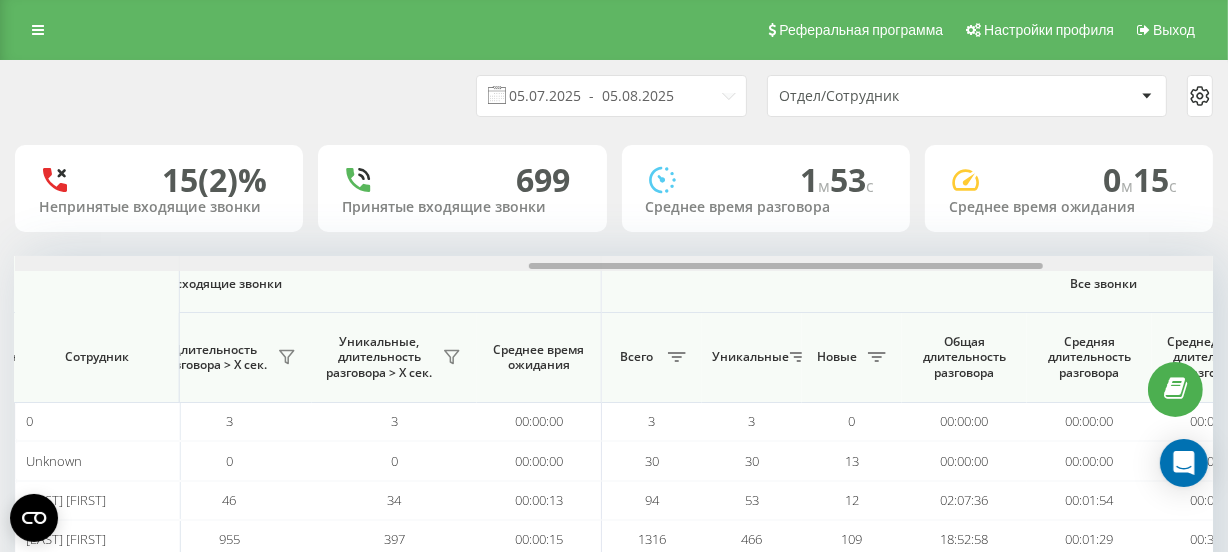drag, startPoint x: 452, startPoint y: 260, endPoint x: 629, endPoint y: 267, distance: 177.13837 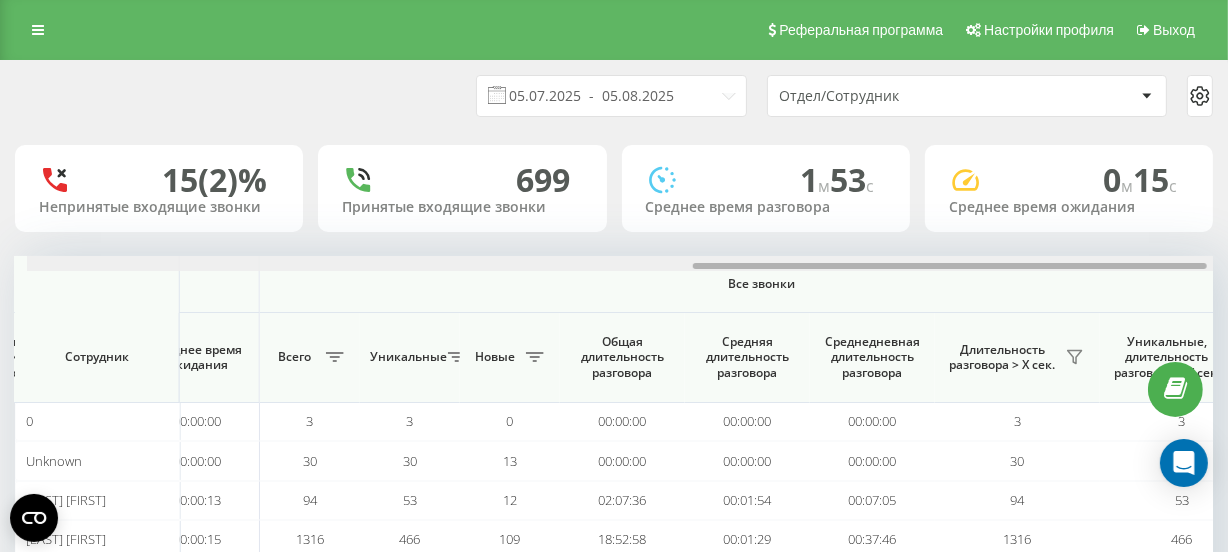 scroll, scrollTop: 0, scrollLeft: 1591, axis: horizontal 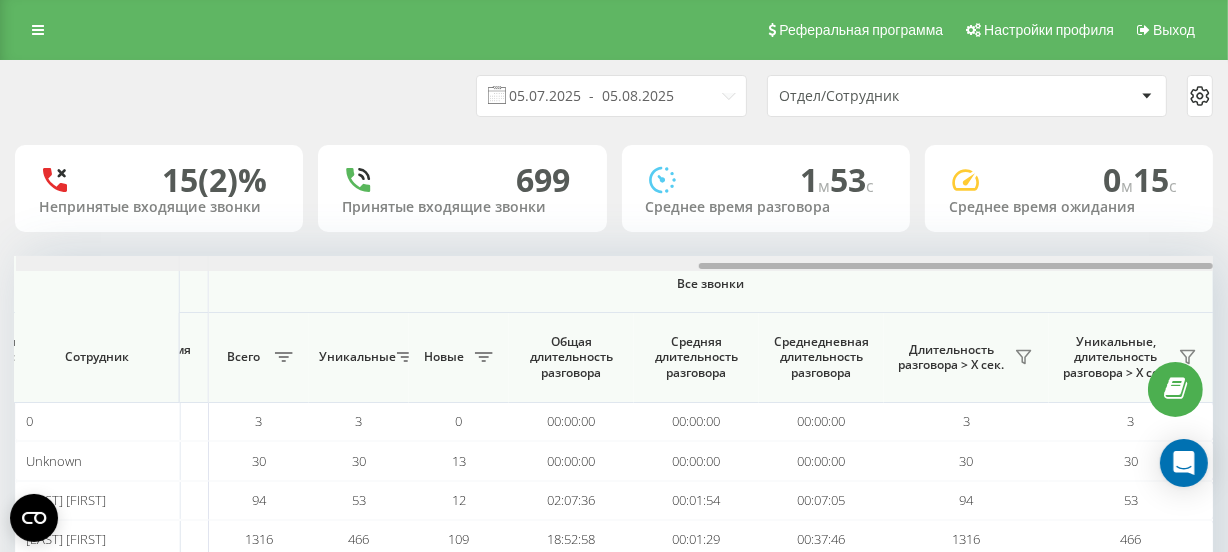 drag, startPoint x: 630, startPoint y: 263, endPoint x: 879, endPoint y: 265, distance: 249.00803 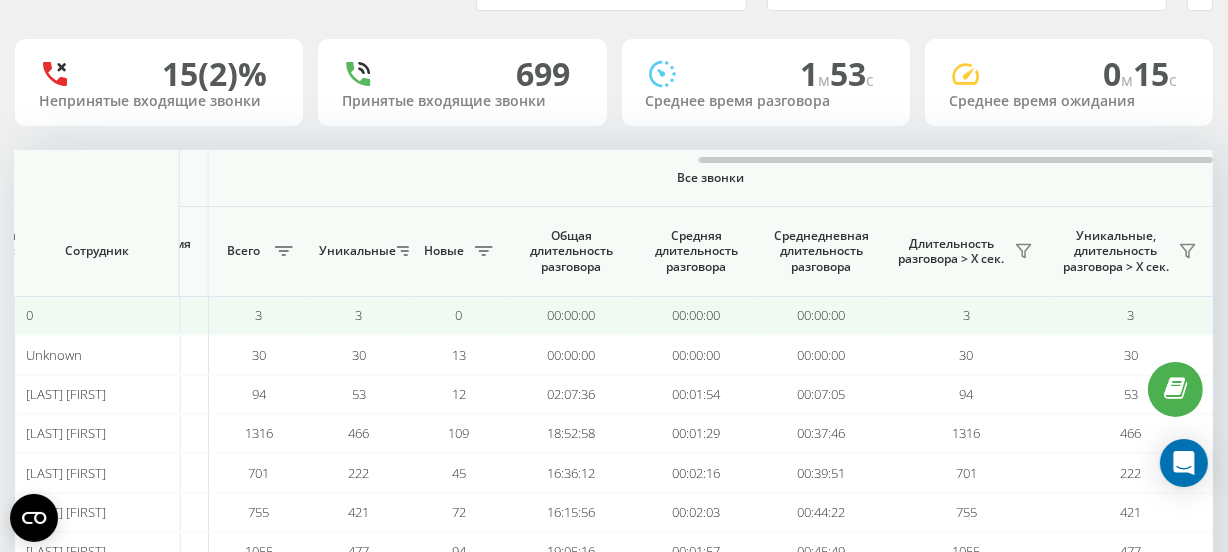 scroll, scrollTop: 221, scrollLeft: 0, axis: vertical 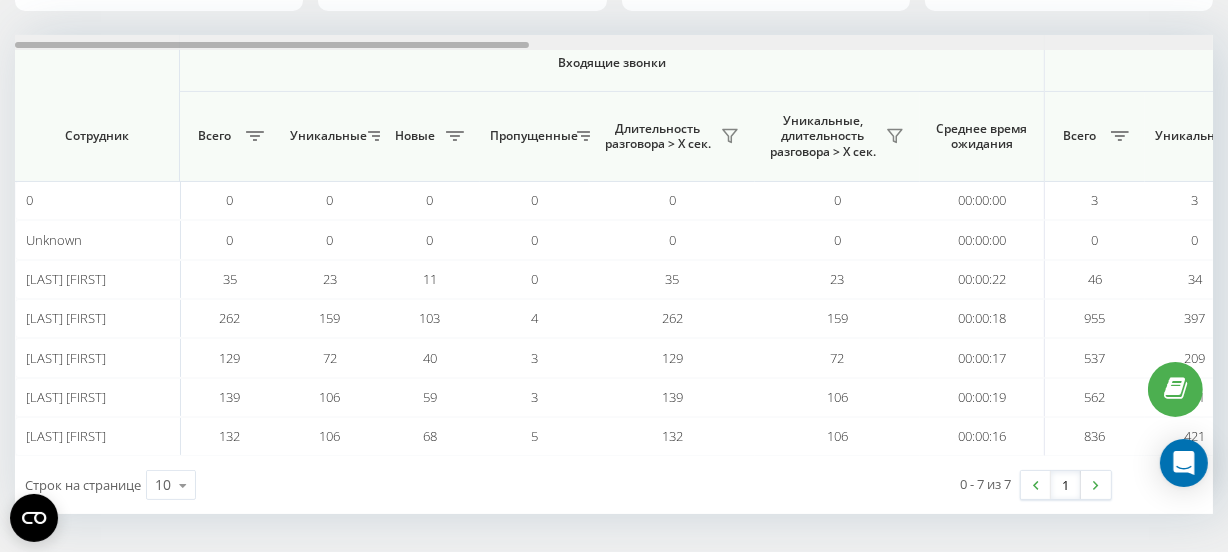 drag, startPoint x: 760, startPoint y: 44, endPoint x: 17, endPoint y: 80, distance: 743.87164 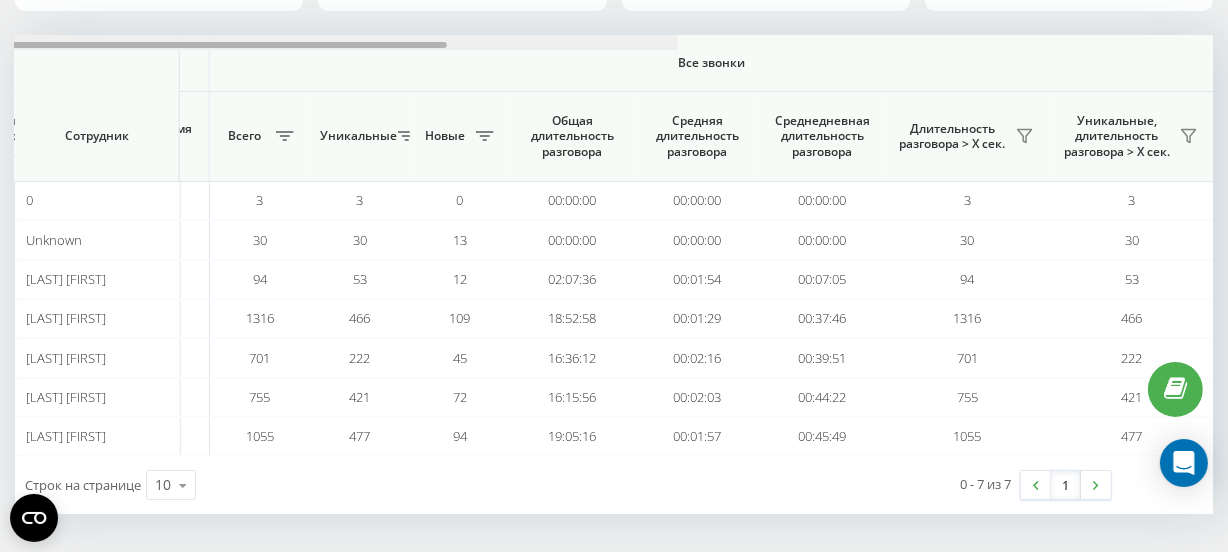 scroll, scrollTop: 0, scrollLeft: 1591, axis: horizontal 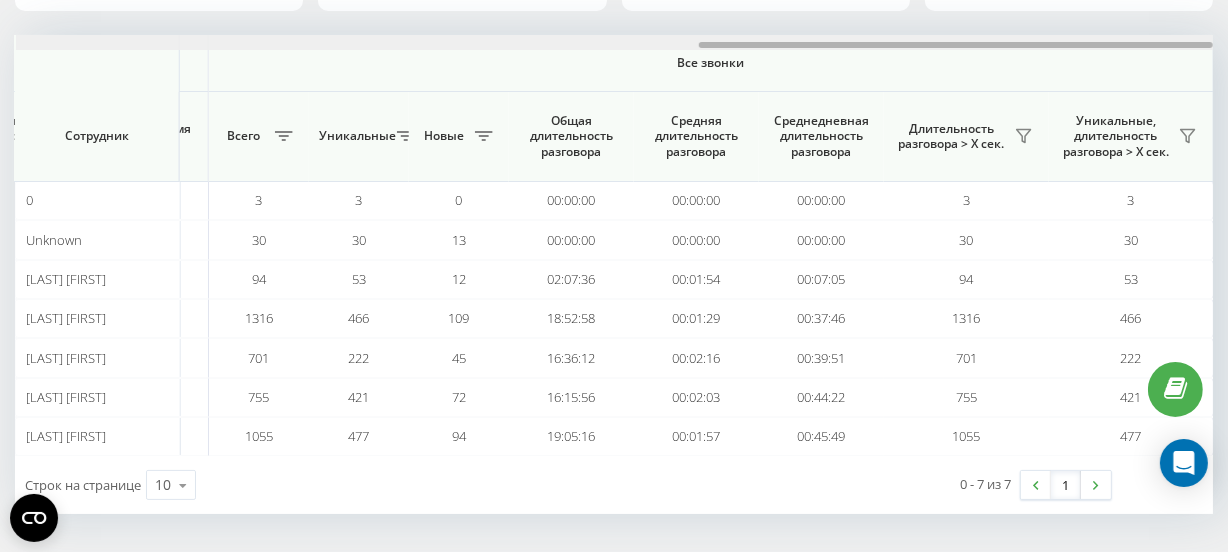 drag, startPoint x: 487, startPoint y: 42, endPoint x: 1176, endPoint y: 49, distance: 689.0356 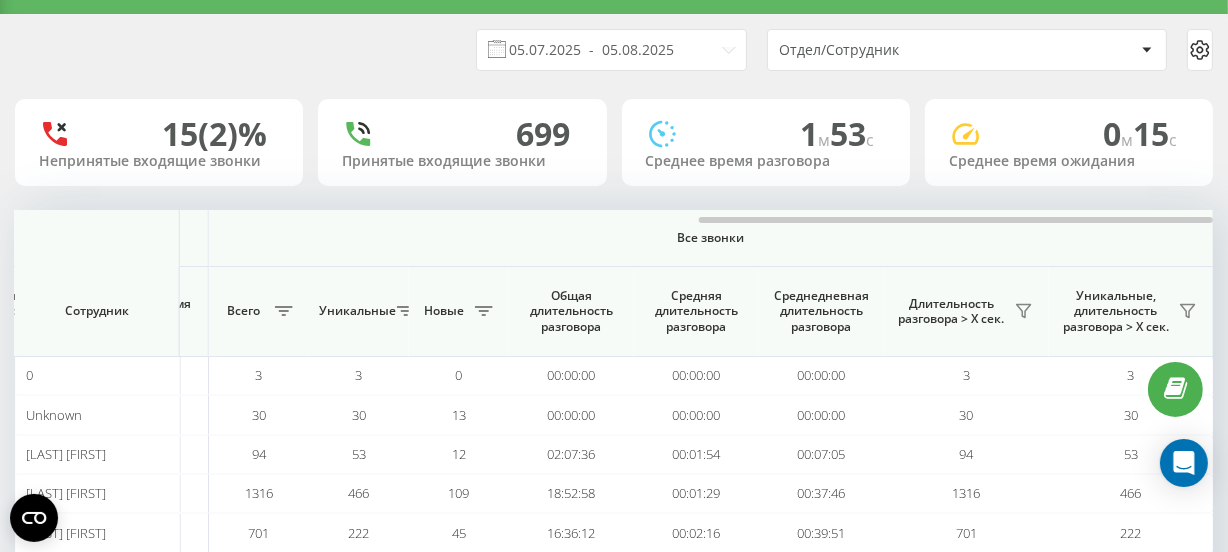 scroll, scrollTop: 0, scrollLeft: 0, axis: both 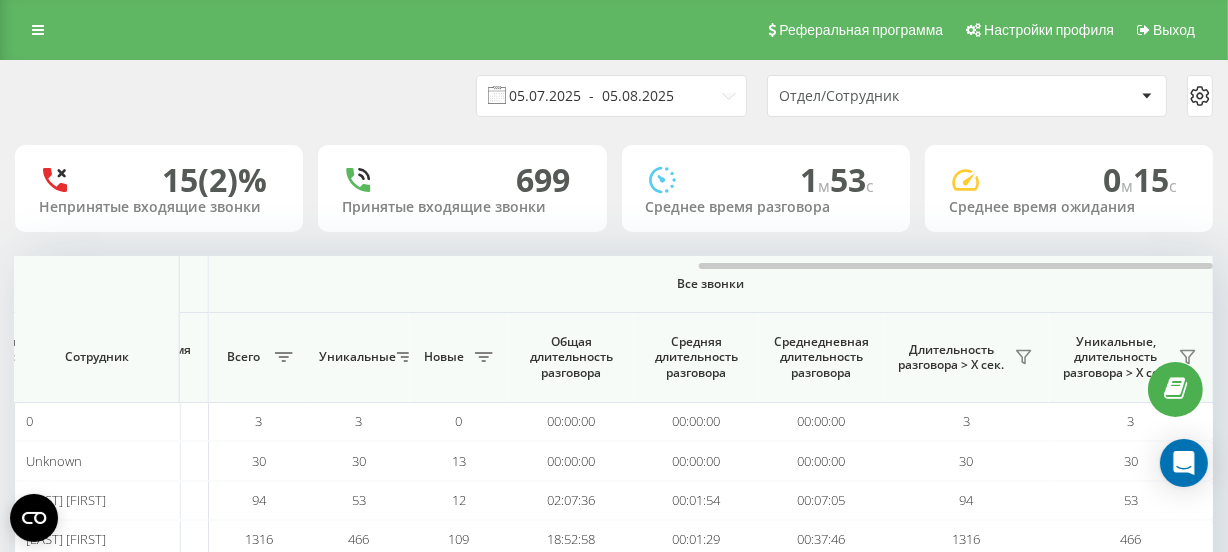 click on "05.07.2025  -  05.08.2025" at bounding box center [611, 96] 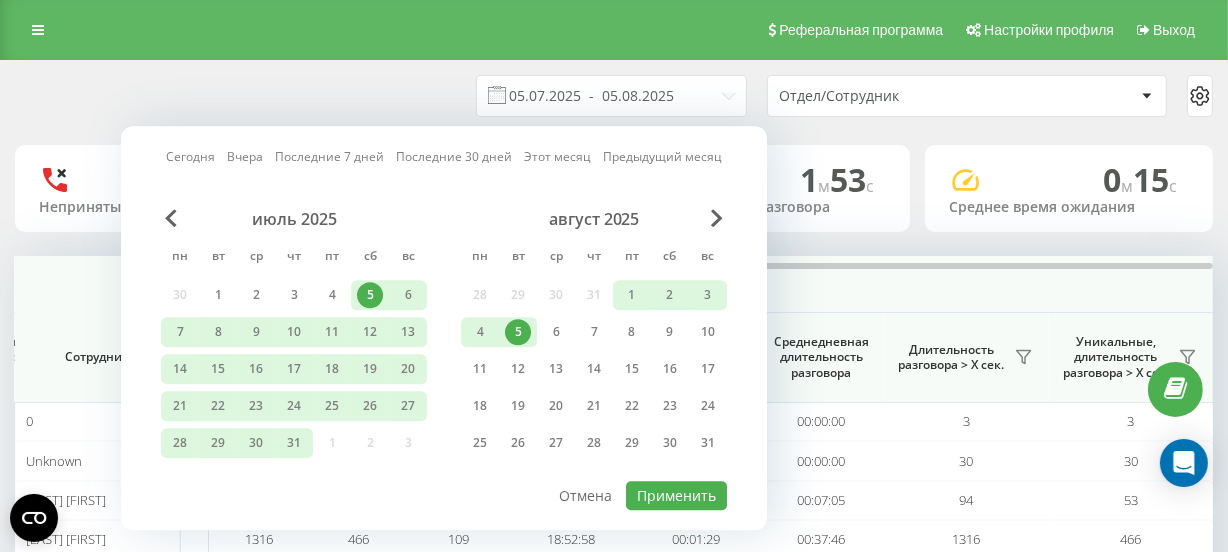 click on "5" at bounding box center [518, 332] 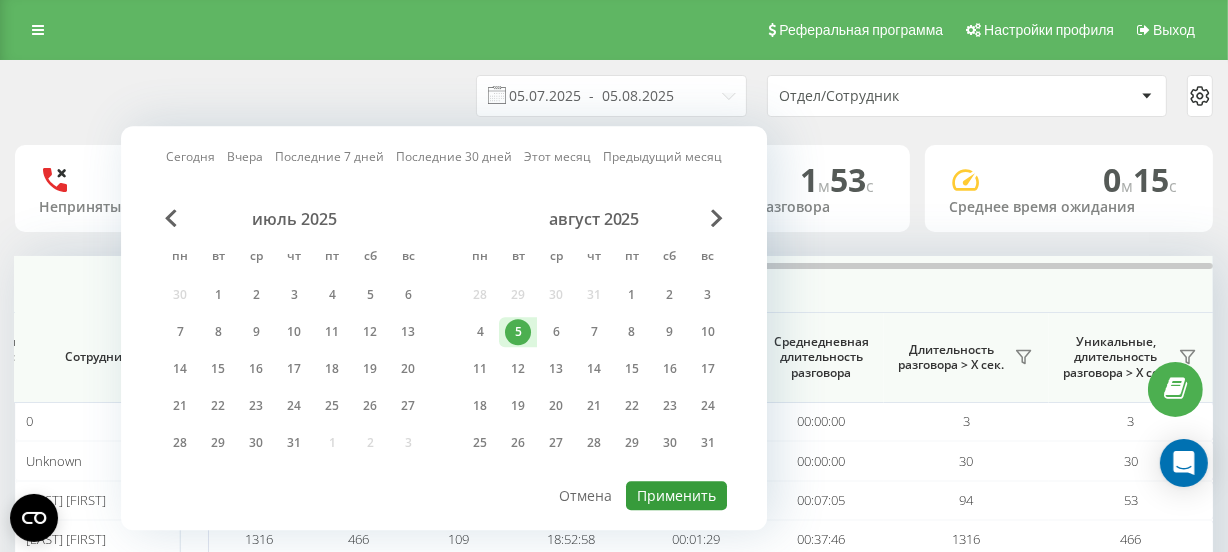 click on "Применить" at bounding box center (676, 495) 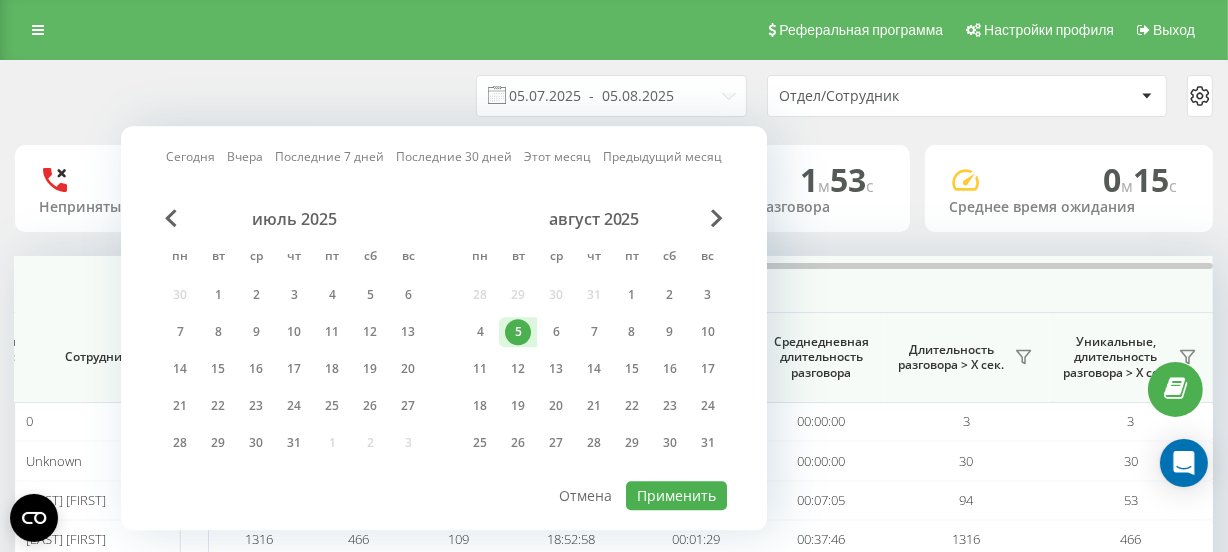 type on "05.08.2025  -  05.08.2025" 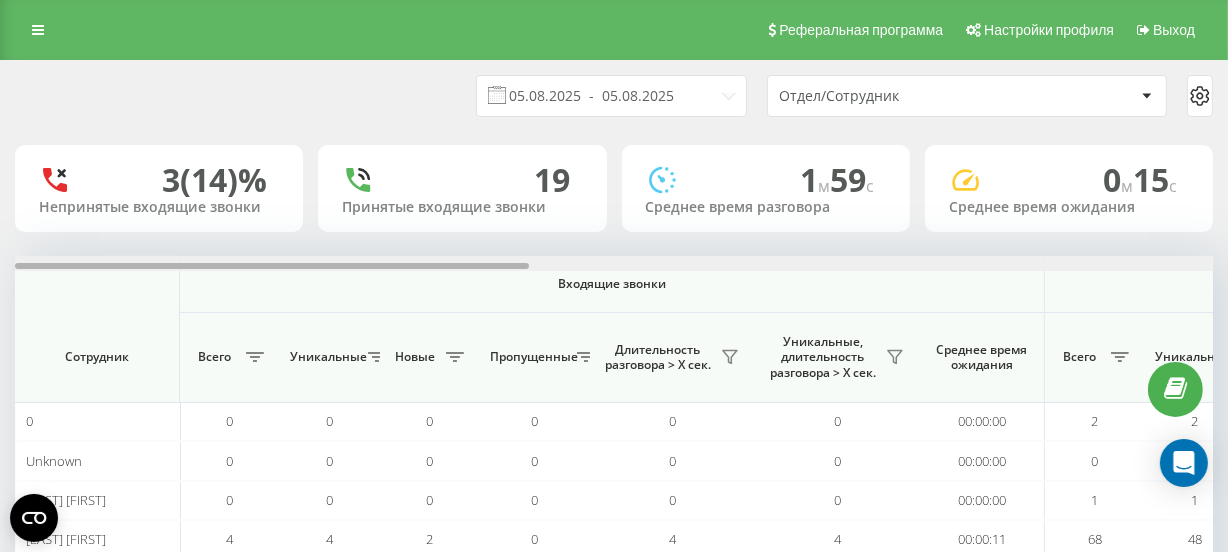 scroll, scrollTop: 0, scrollLeft: 1198, axis: horizontal 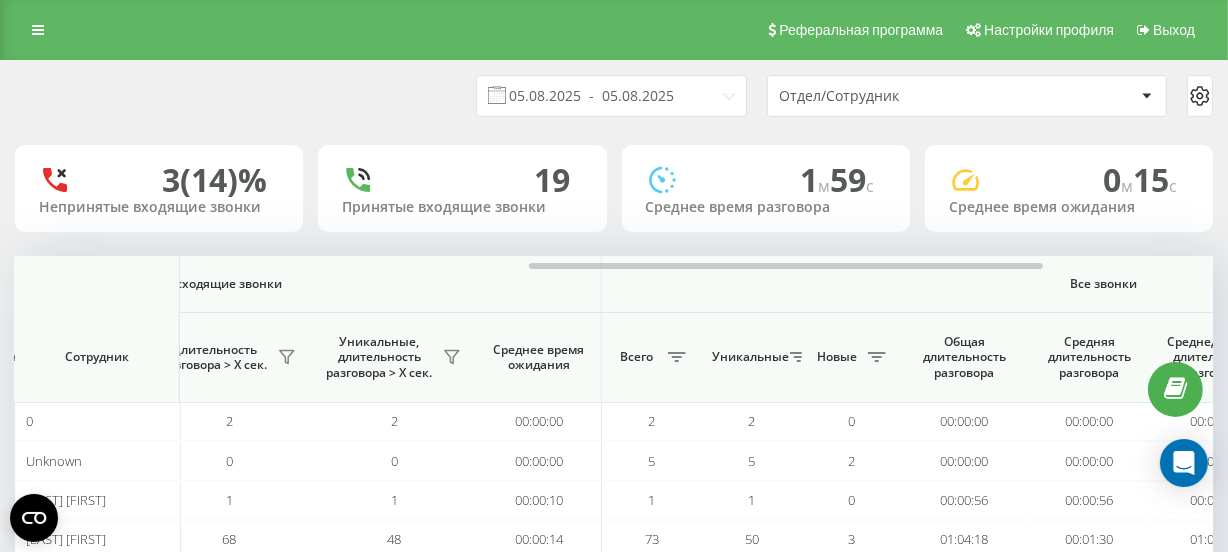 drag, startPoint x: 443, startPoint y: 261, endPoint x: 418, endPoint y: 110, distance: 153.05554 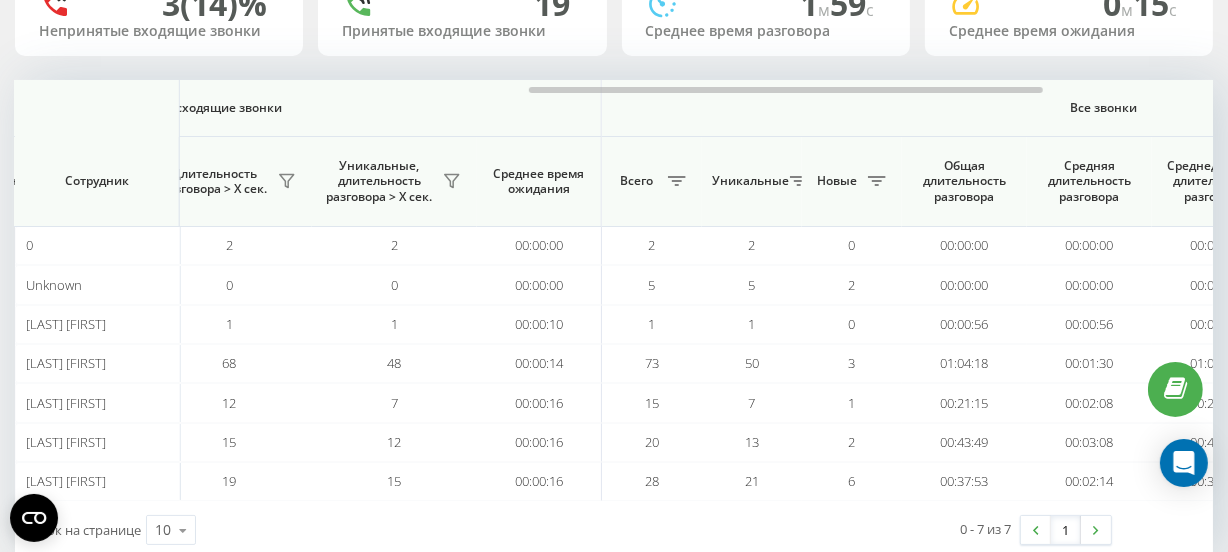 scroll, scrollTop: 181, scrollLeft: 0, axis: vertical 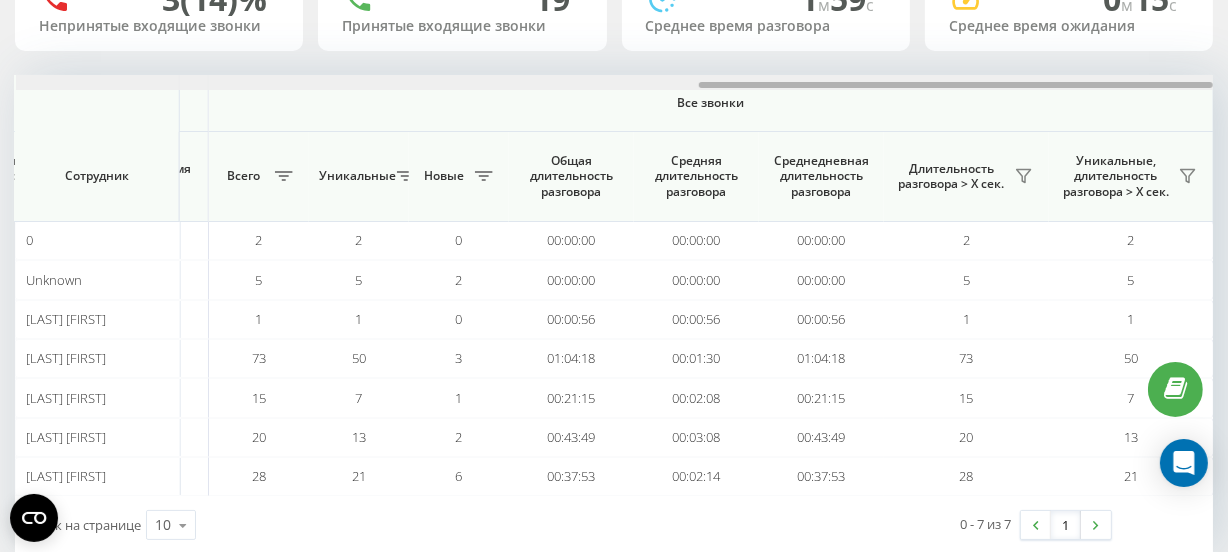 drag, startPoint x: 616, startPoint y: 85, endPoint x: 940, endPoint y: 97, distance: 324.22214 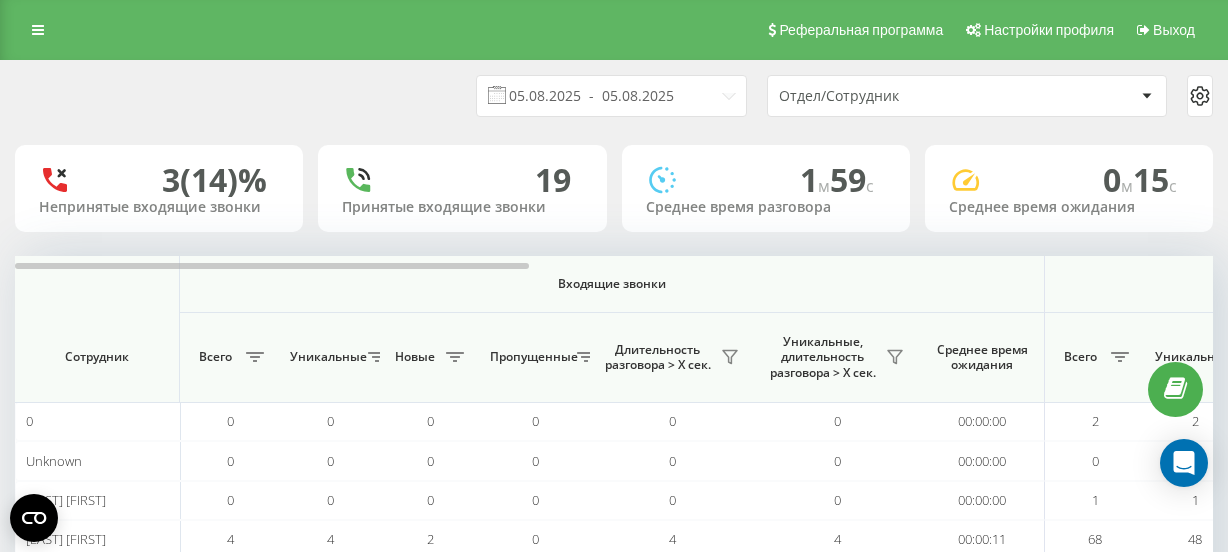 scroll, scrollTop: 181, scrollLeft: 0, axis: vertical 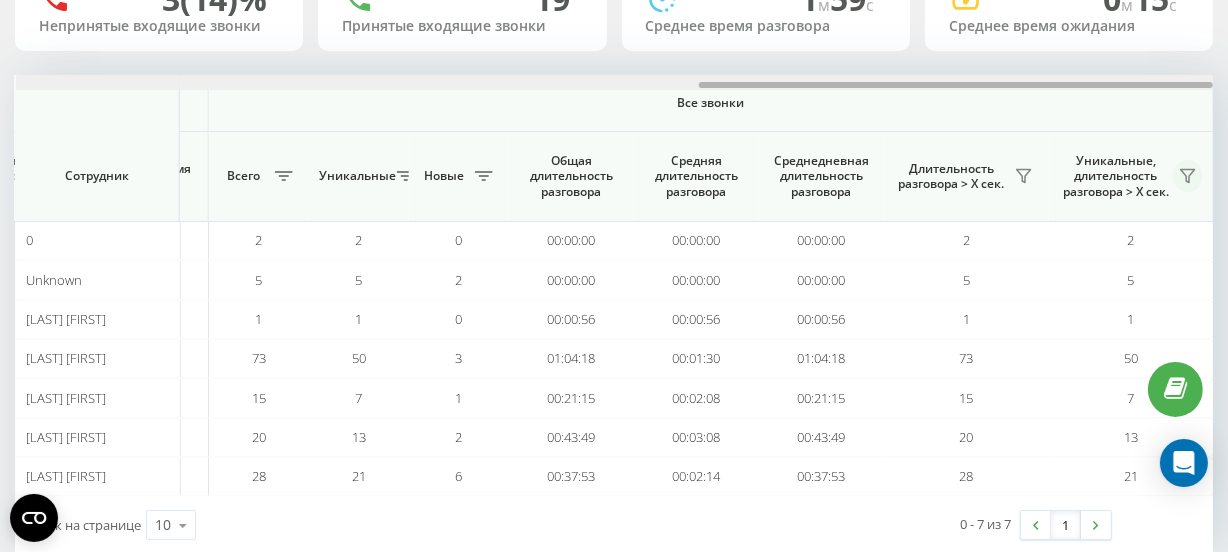 drag, startPoint x: 432, startPoint y: 81, endPoint x: 1182, endPoint y: 166, distance: 754.8013 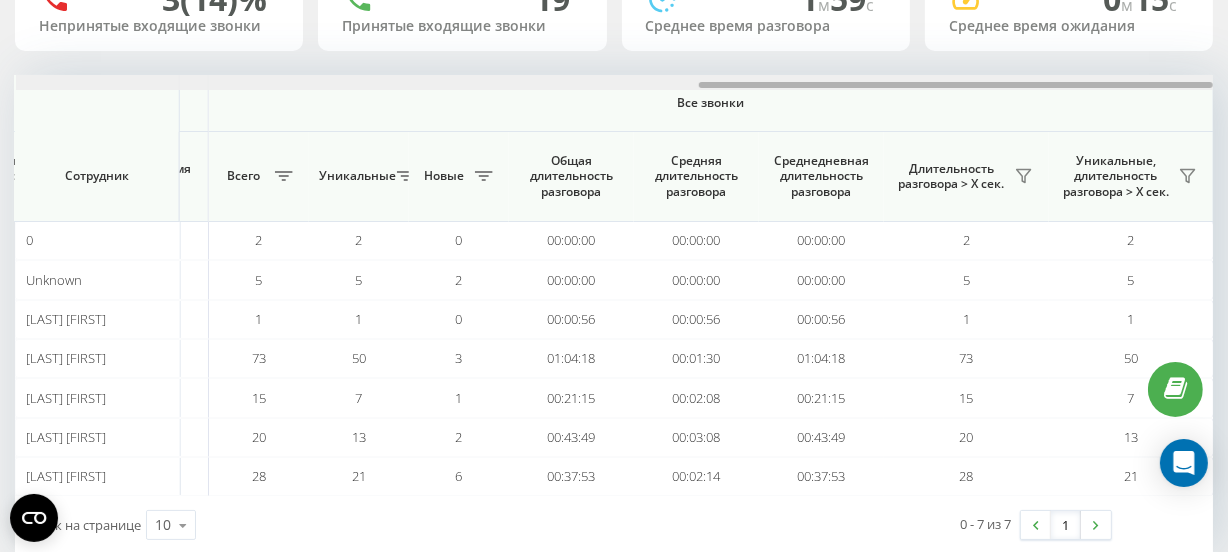 drag, startPoint x: 856, startPoint y: 80, endPoint x: 906, endPoint y: 78, distance: 50.039986 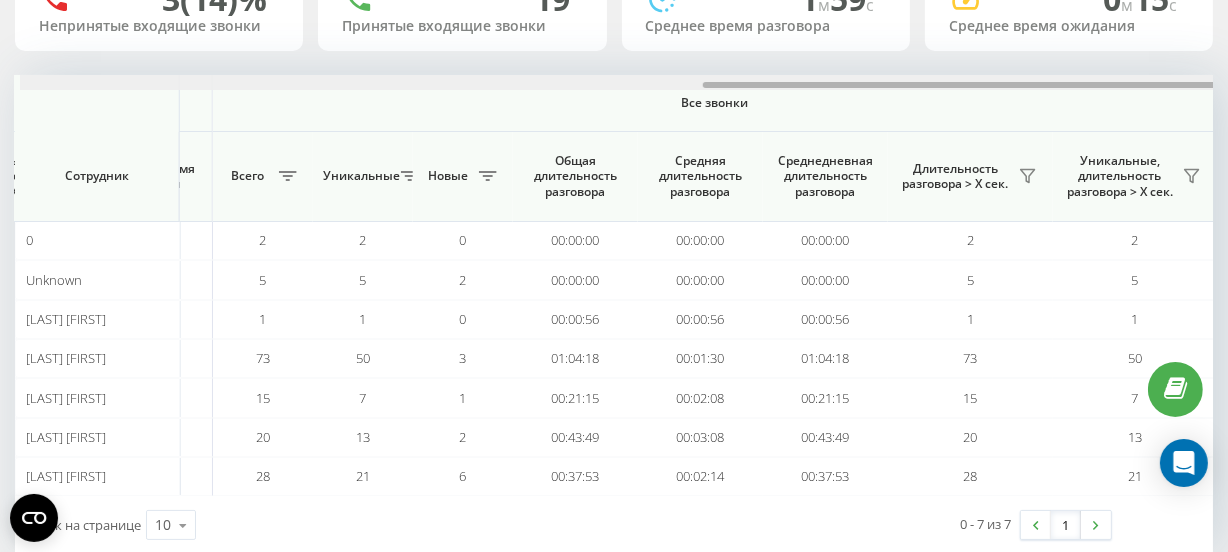 click at bounding box center [960, 85] 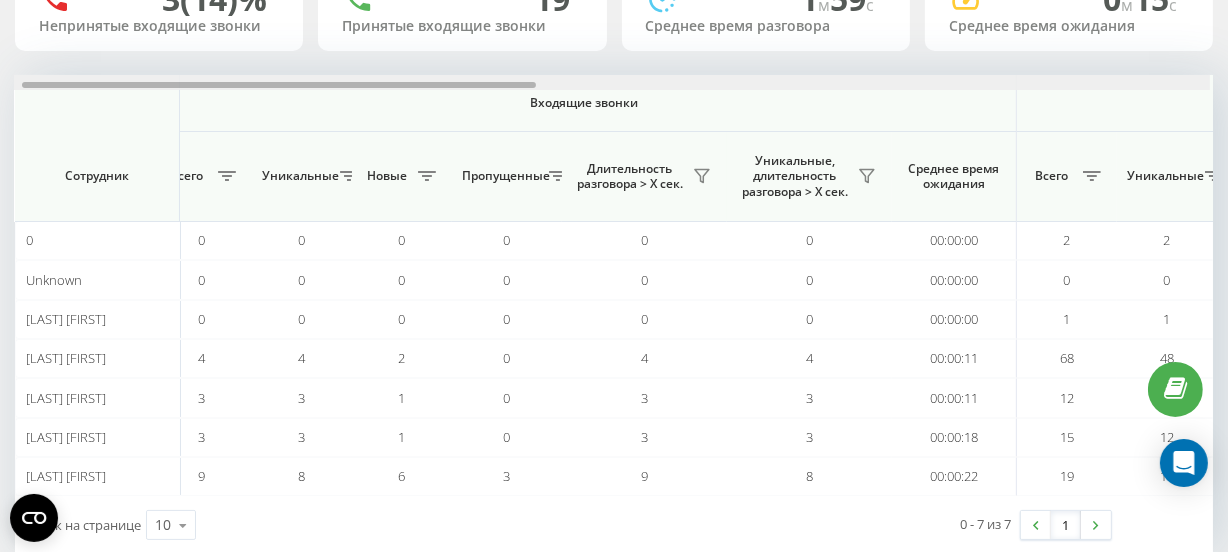 scroll, scrollTop: 0, scrollLeft: 0, axis: both 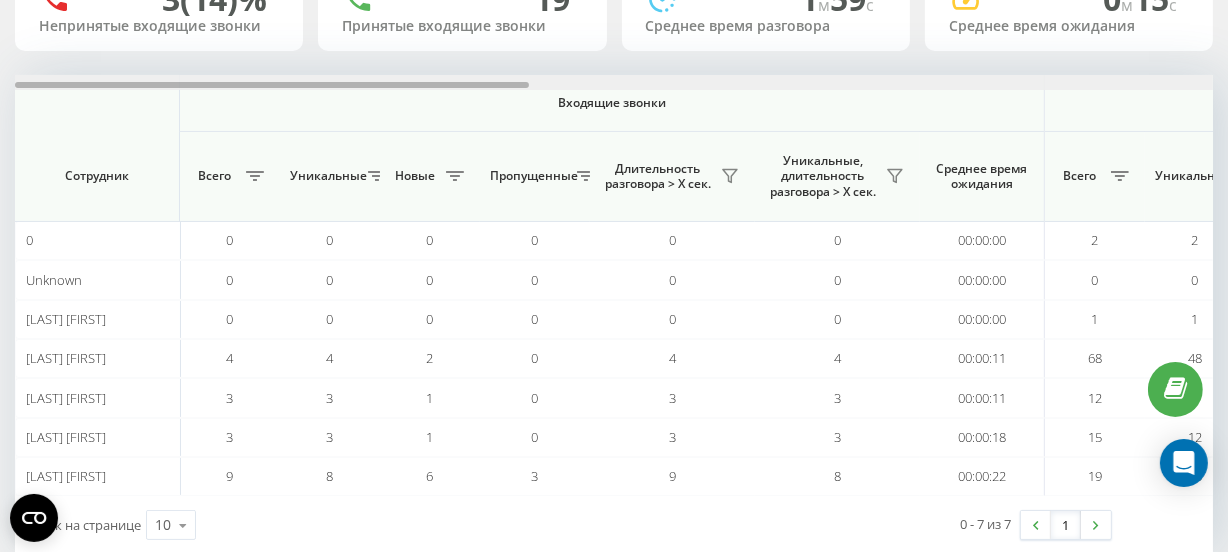 drag, startPoint x: 909, startPoint y: 84, endPoint x: 161, endPoint y: 101, distance: 748.1932 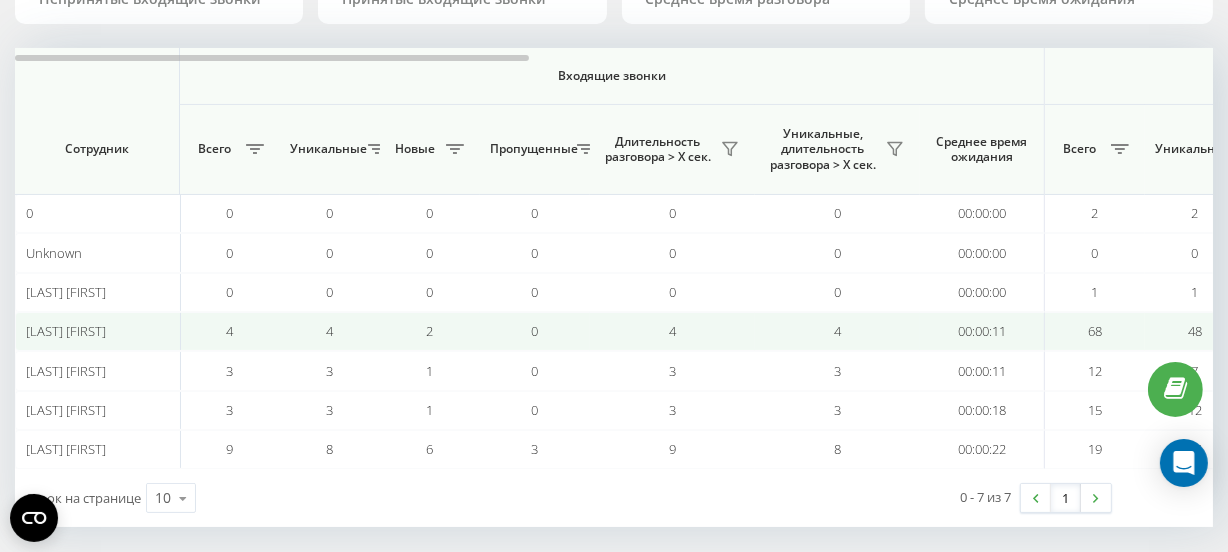 scroll, scrollTop: 221, scrollLeft: 0, axis: vertical 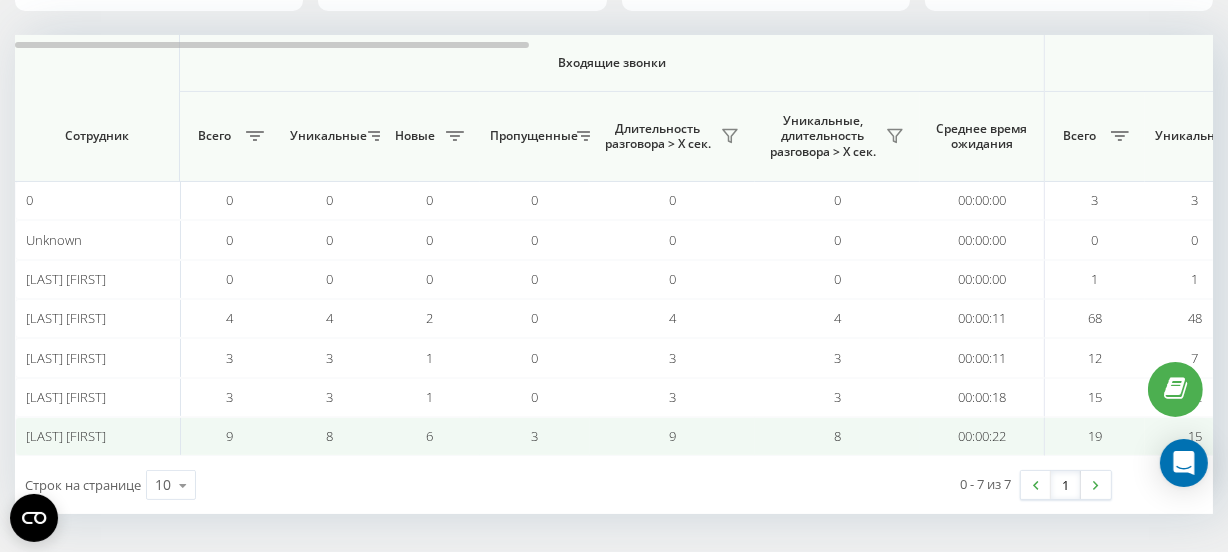 click on "00:00:22" at bounding box center (982, 436) 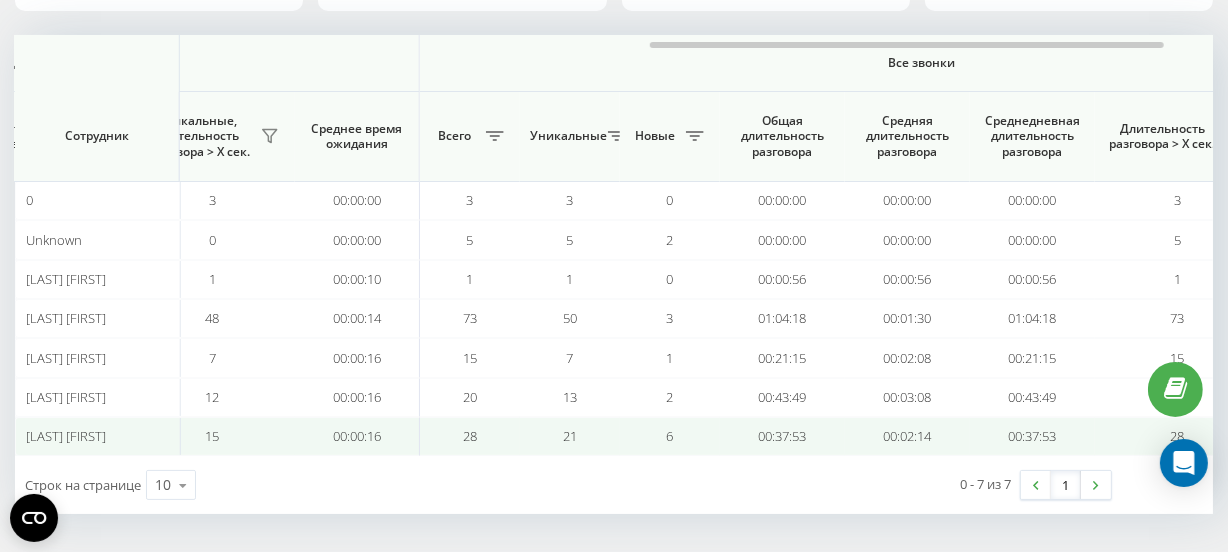 scroll, scrollTop: 0, scrollLeft: 1410, axis: horizontal 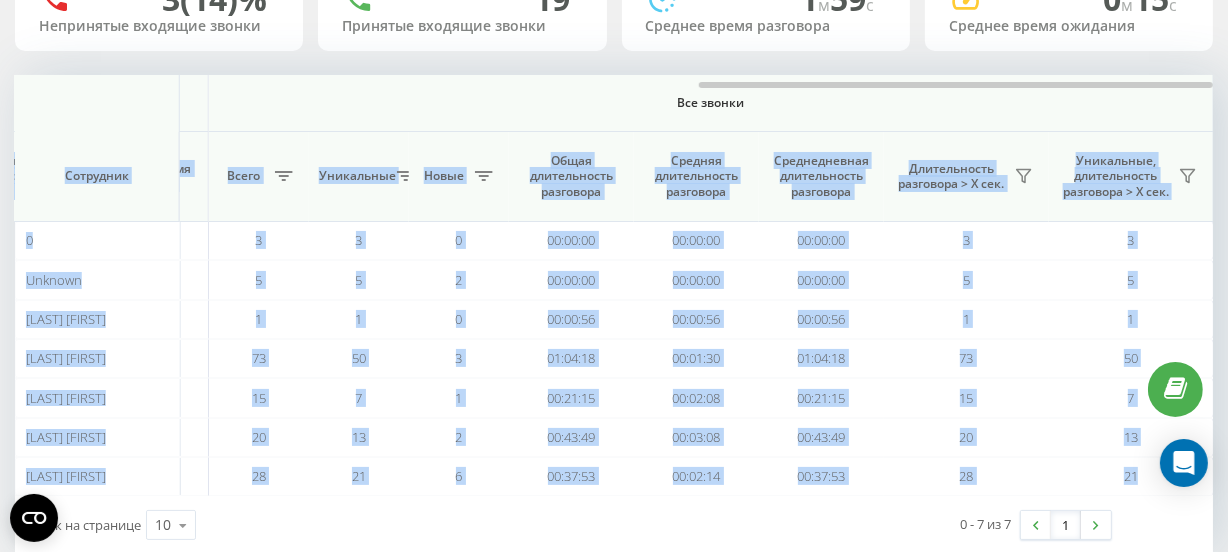 drag, startPoint x: 850, startPoint y: 88, endPoint x: 740, endPoint y: 90, distance: 110.01818 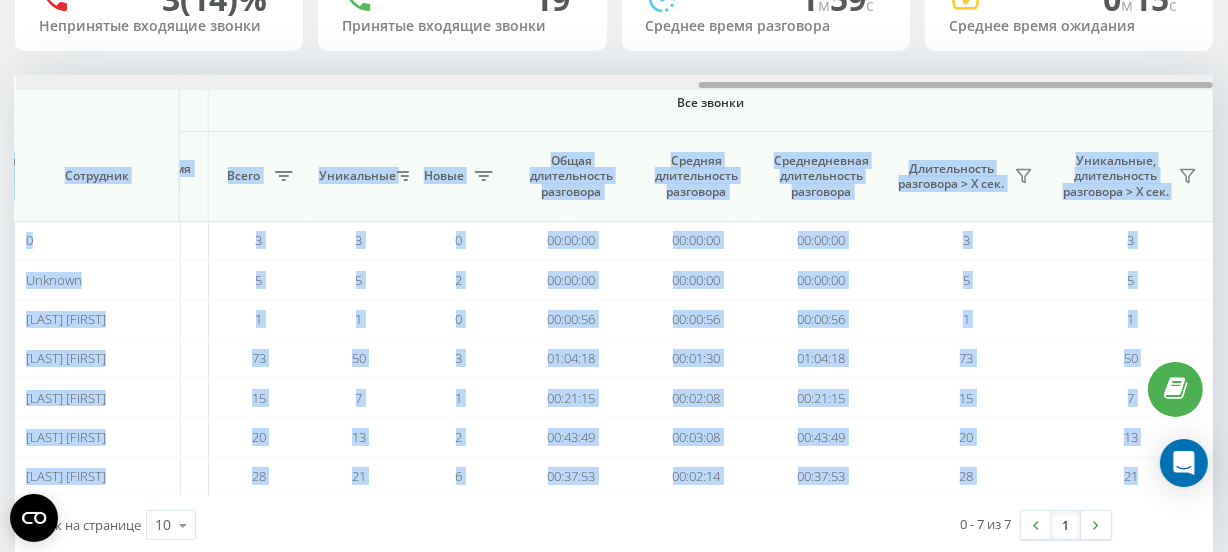 click at bounding box center [956, 85] 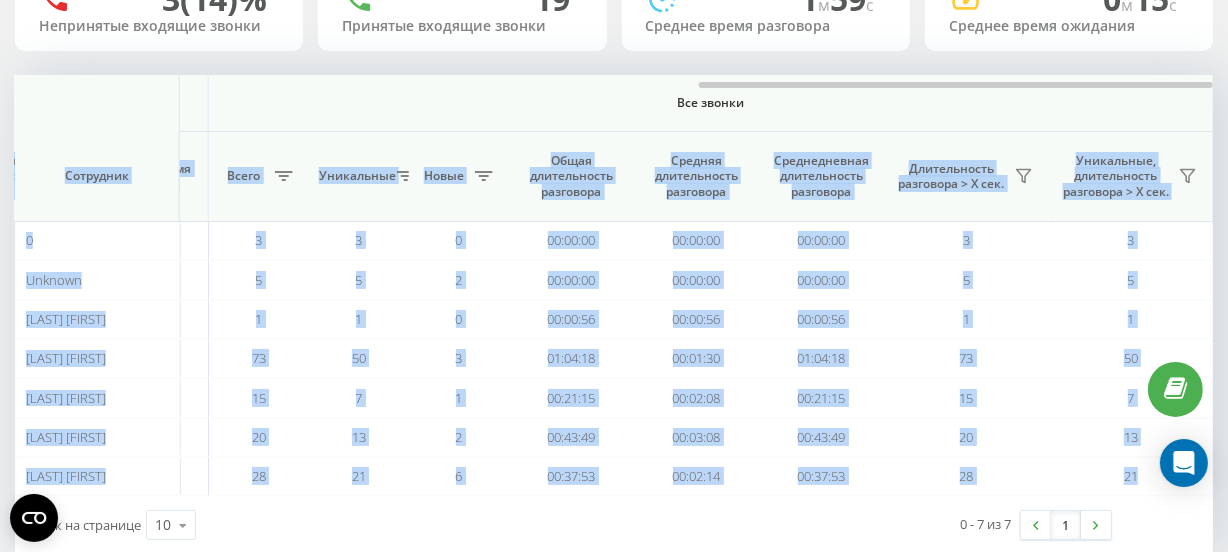 click on "Все звонки" at bounding box center [711, 103] 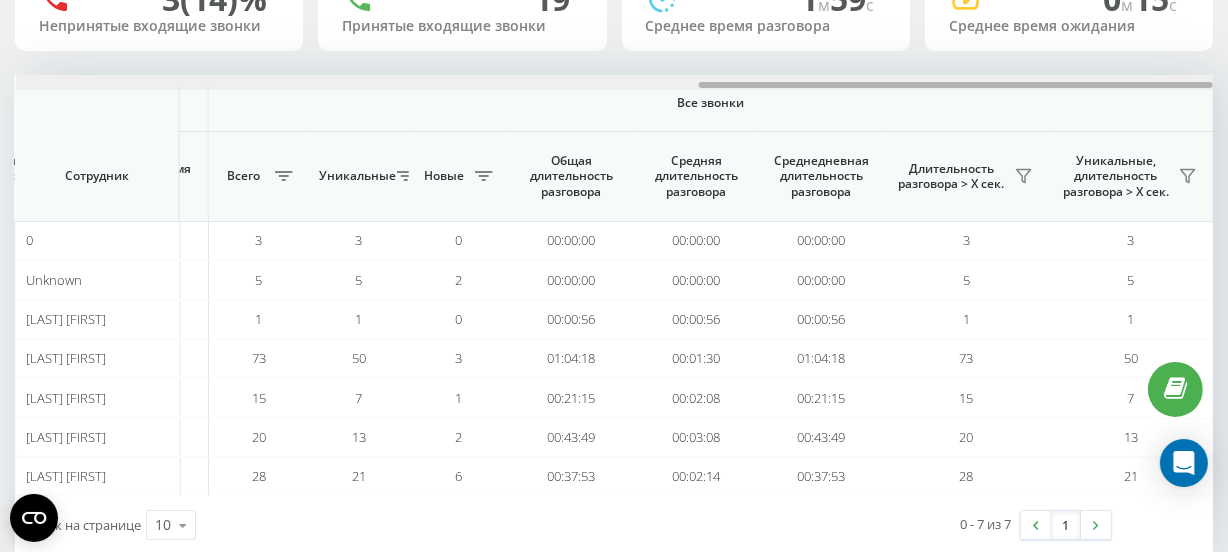drag, startPoint x: 798, startPoint y: 79, endPoint x: 731, endPoint y: 80, distance: 67.00746 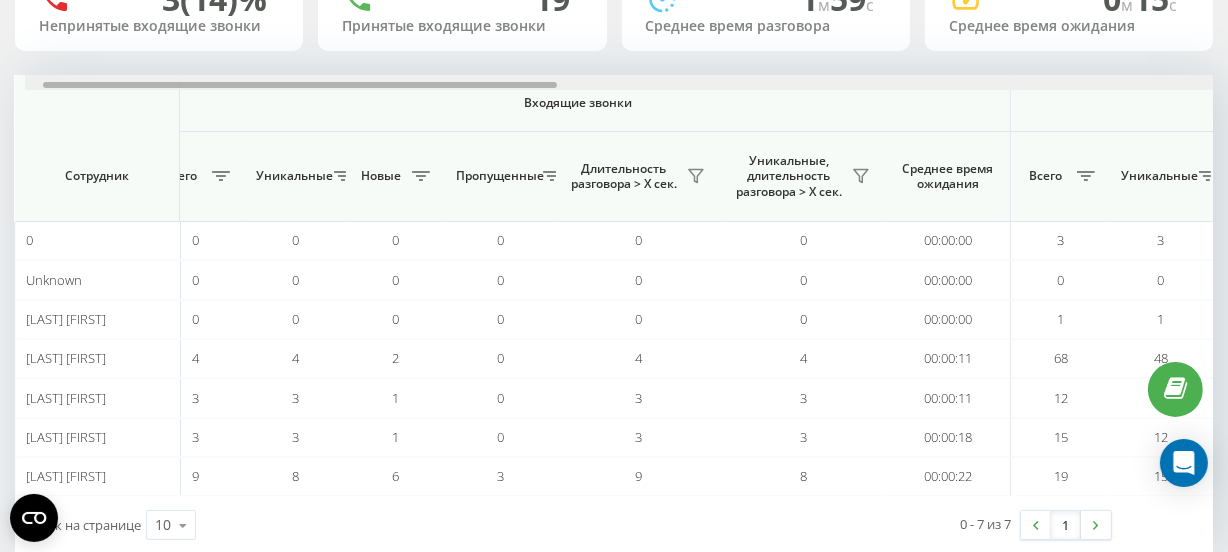 scroll, scrollTop: 0, scrollLeft: 13, axis: horizontal 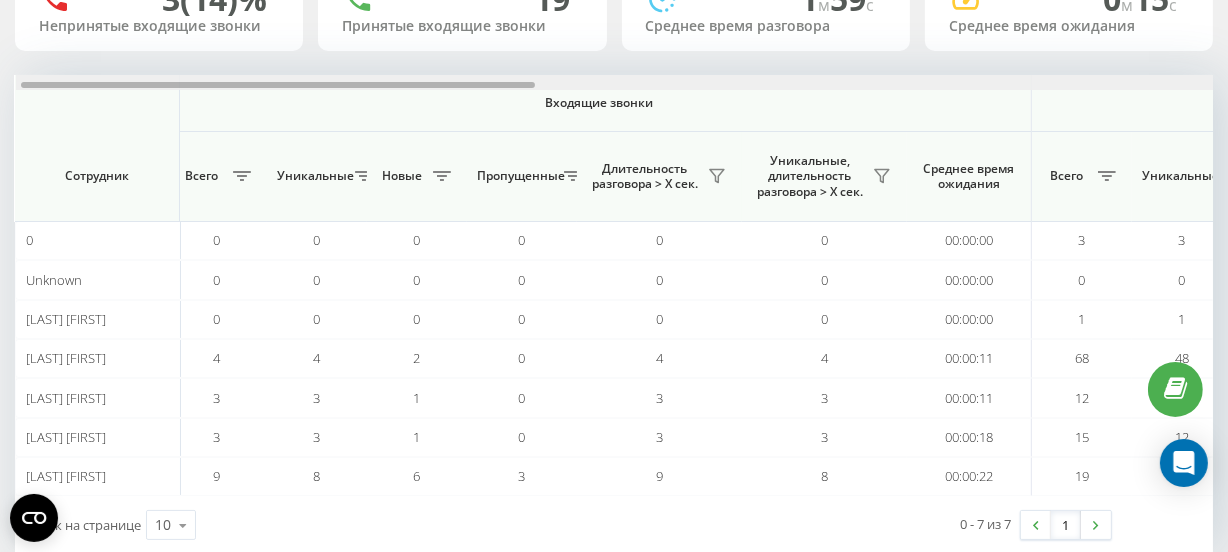 drag, startPoint x: 748, startPoint y: 82, endPoint x: 70, endPoint y: 146, distance: 681.014 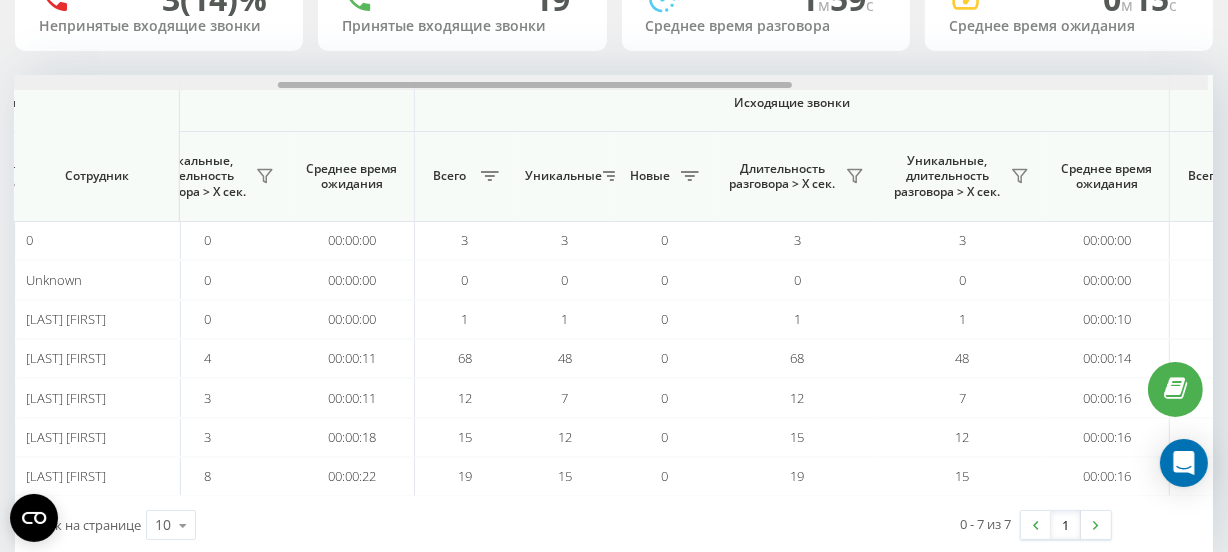 scroll, scrollTop: 0, scrollLeft: 635, axis: horizontal 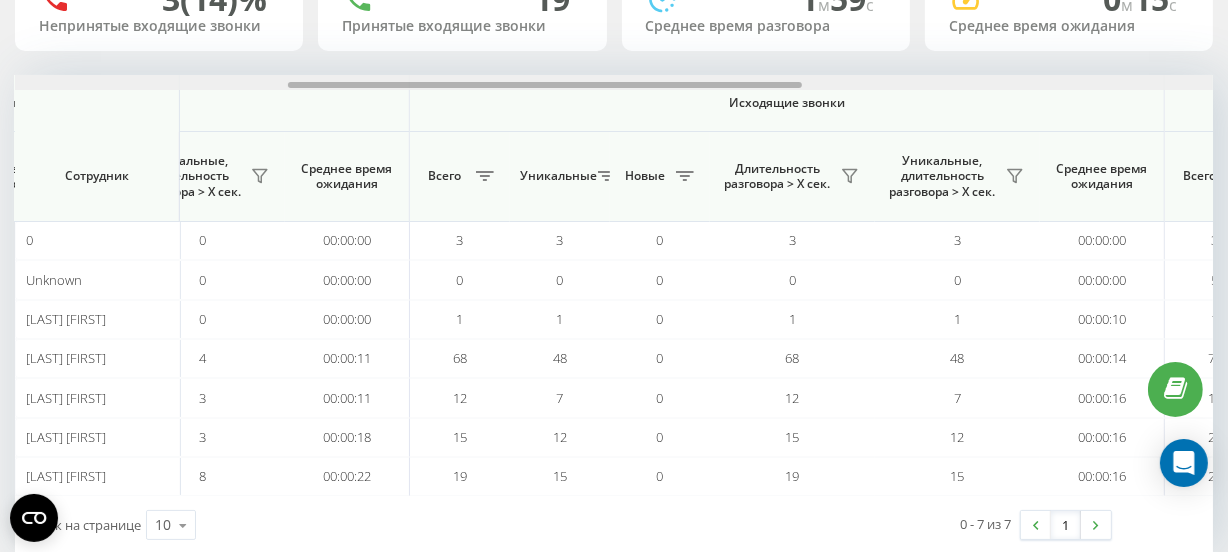 drag, startPoint x: 485, startPoint y: 80, endPoint x: 752, endPoint y: 90, distance: 267.1872 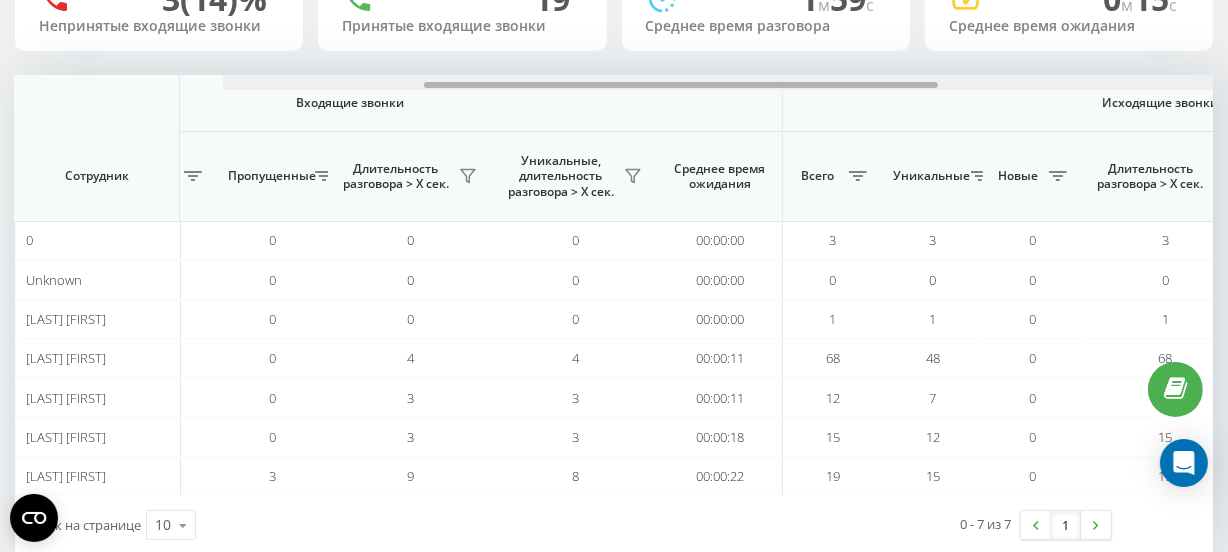 scroll, scrollTop: 0, scrollLeft: 0, axis: both 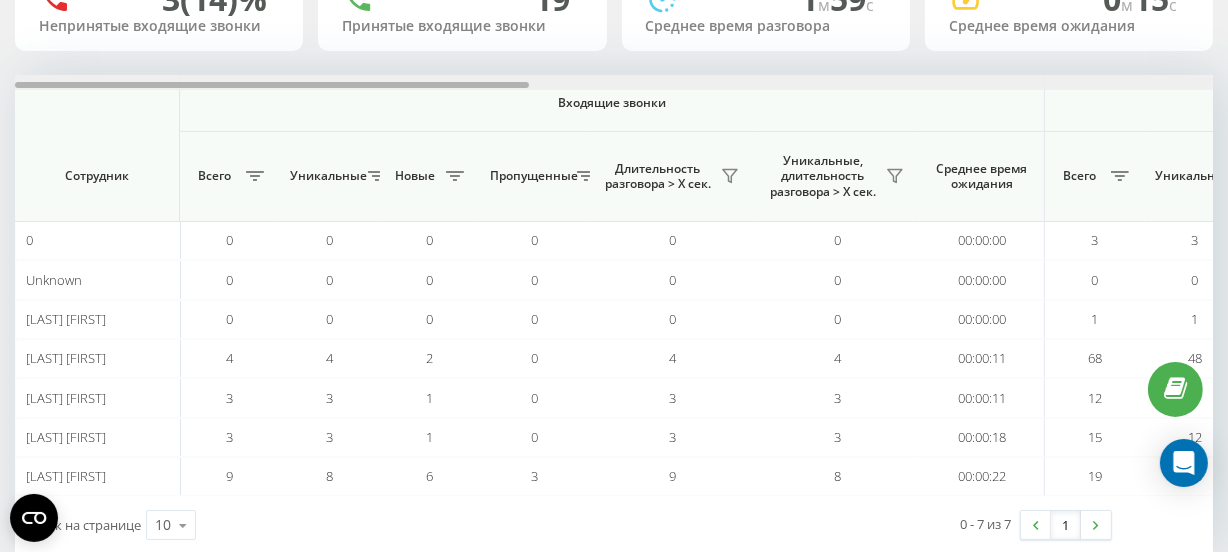 drag, startPoint x: 752, startPoint y: 84, endPoint x: 294, endPoint y: 130, distance: 460.30426 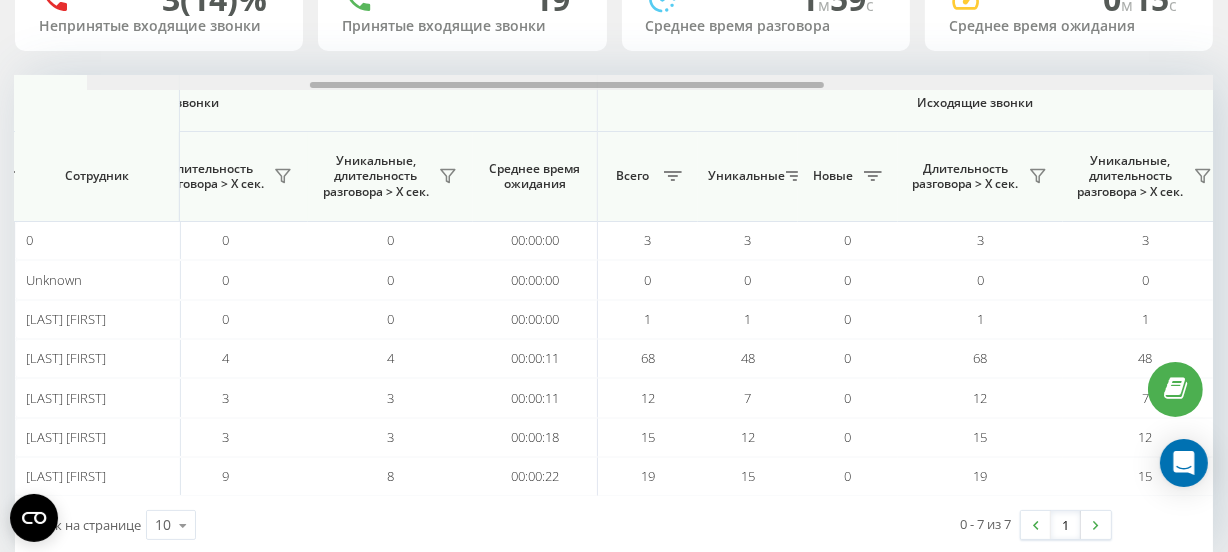 scroll, scrollTop: 0, scrollLeft: 526, axis: horizontal 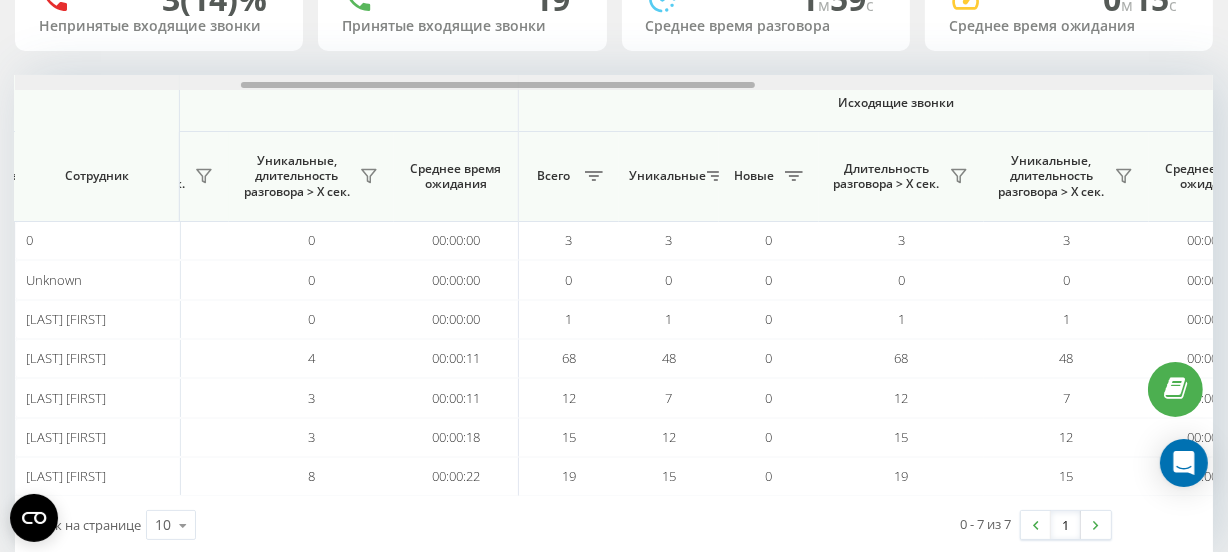 drag, startPoint x: 381, startPoint y: 81, endPoint x: 607, endPoint y: 91, distance: 226.22113 